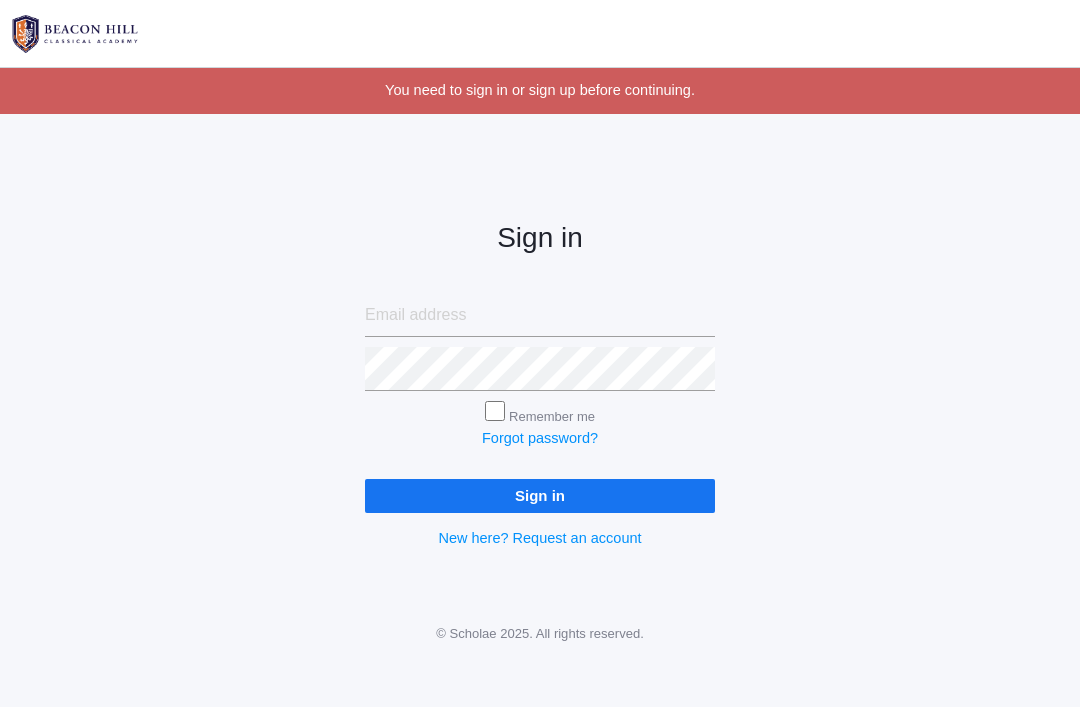 scroll, scrollTop: 0, scrollLeft: 0, axis: both 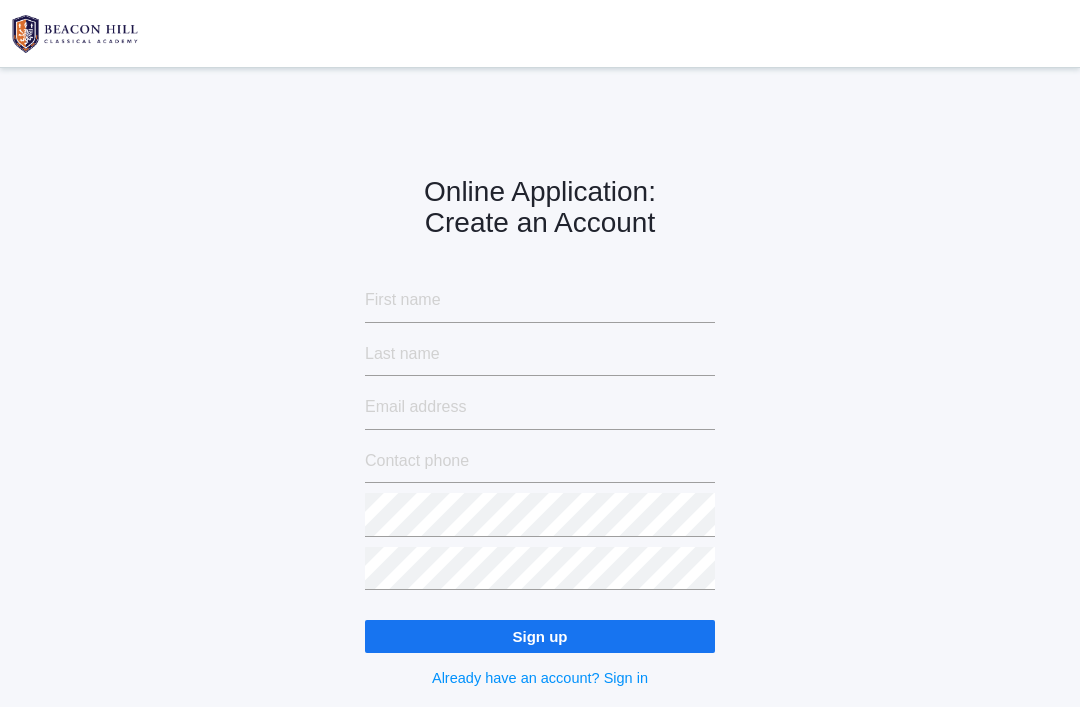 click at bounding box center [540, 301] 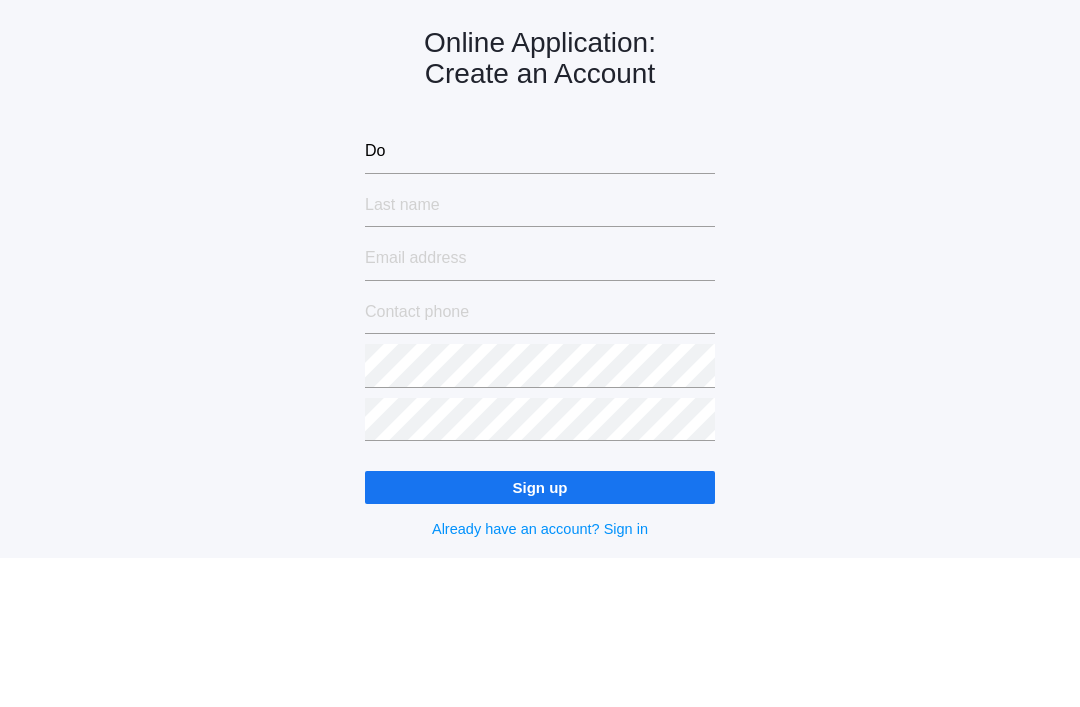 type on "Dom" 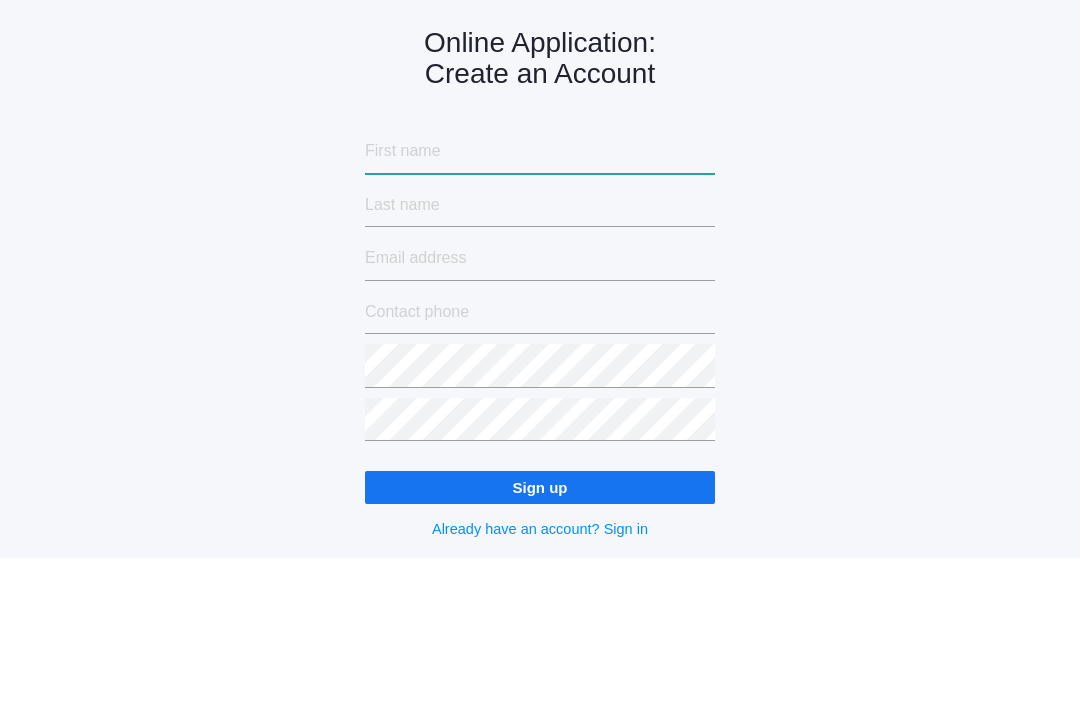 type on "Dominique" 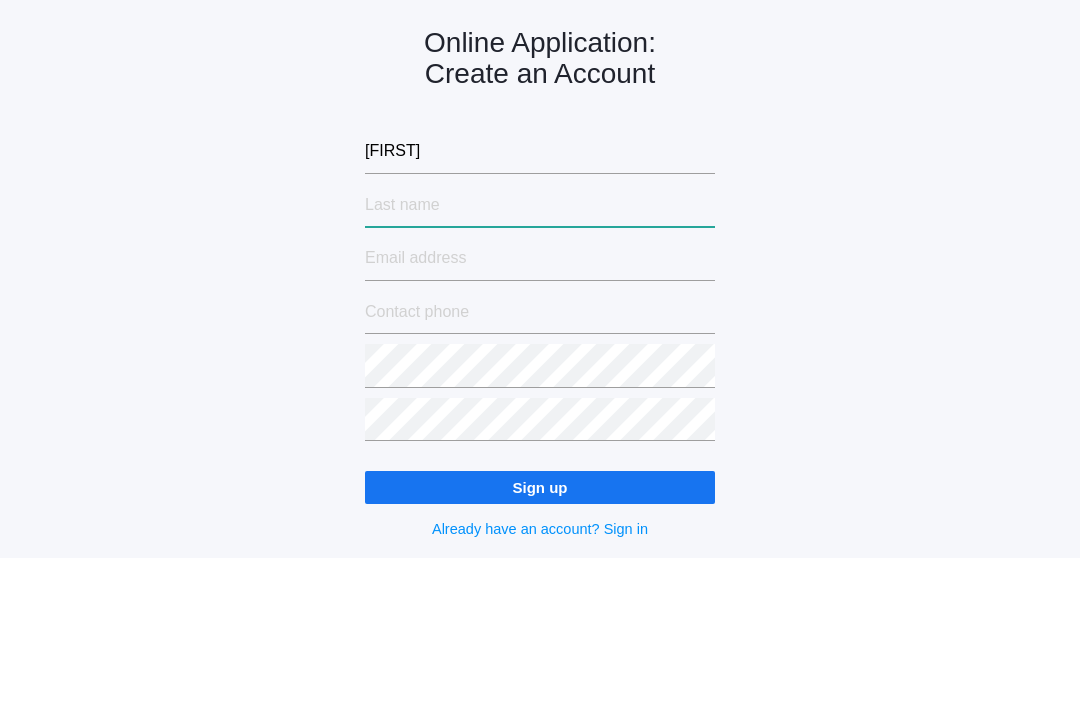 type on "Colell" 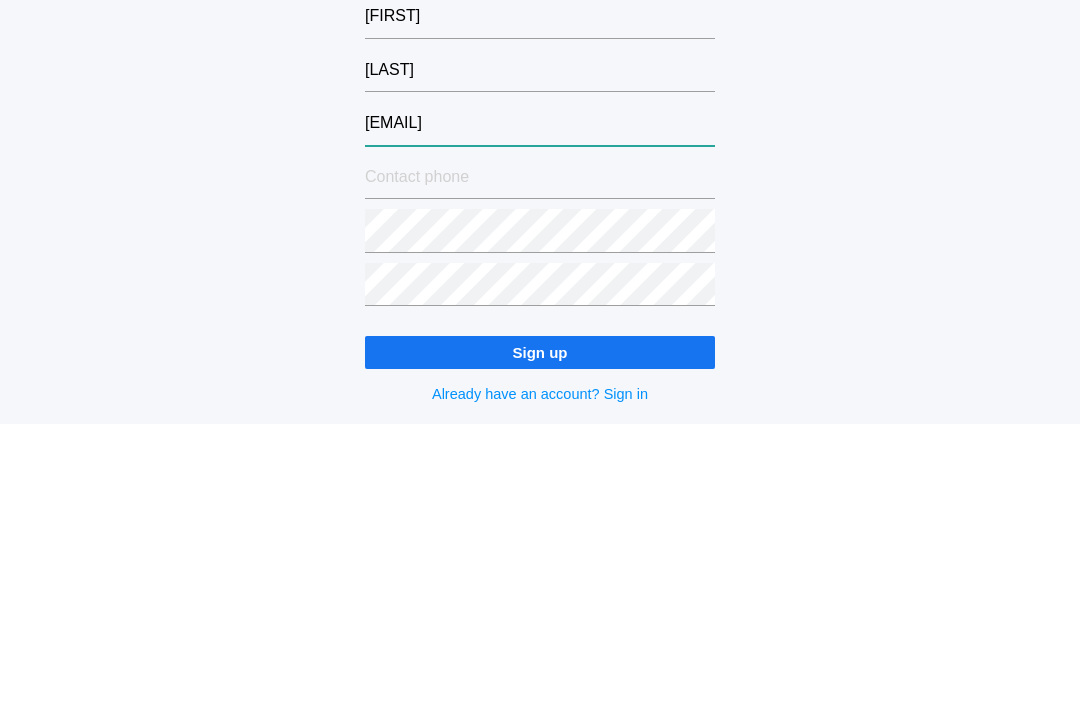 type on "dacolell@yahoo.com" 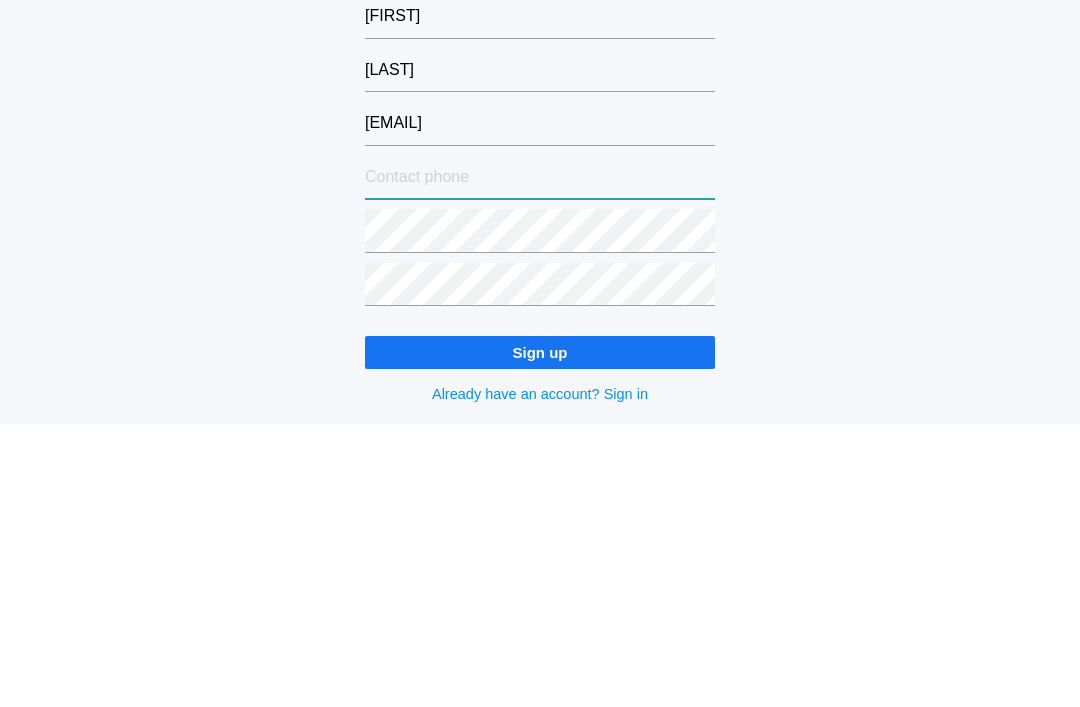 click at bounding box center (540, 462) 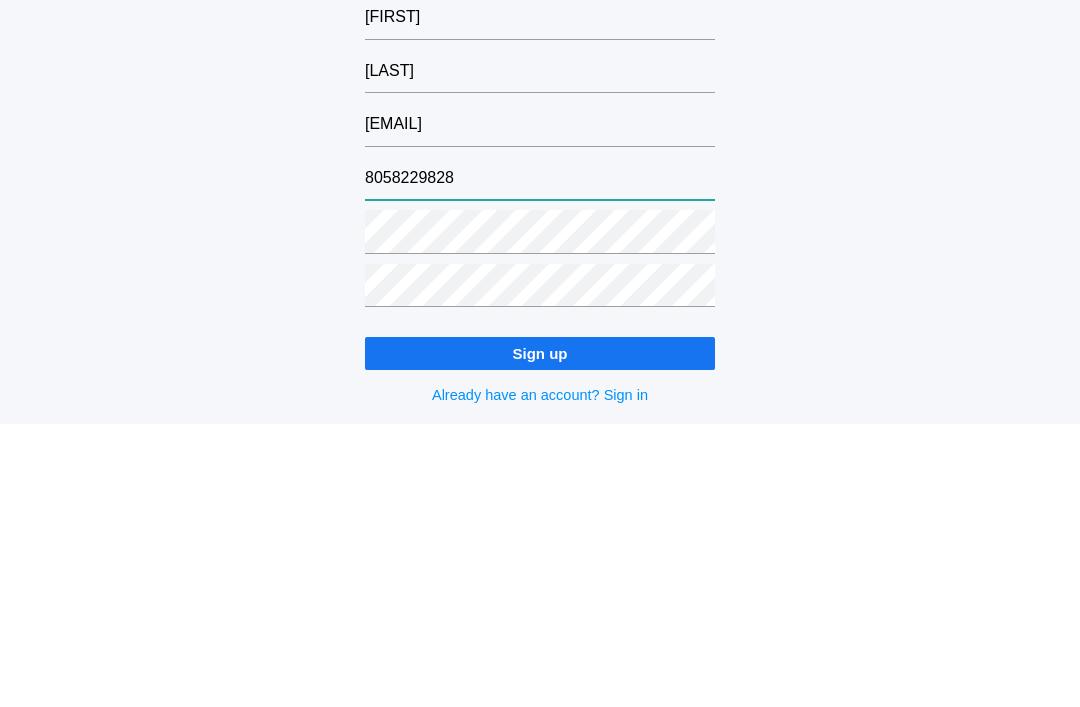 type on "8058229828" 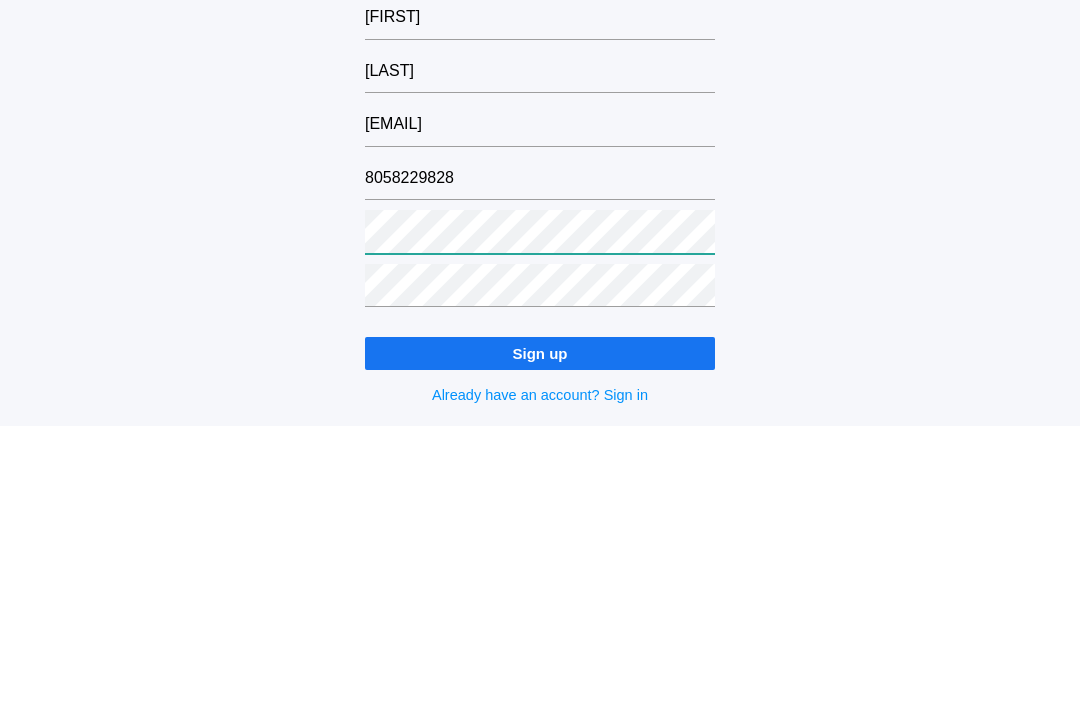 scroll, scrollTop: 75, scrollLeft: 0, axis: vertical 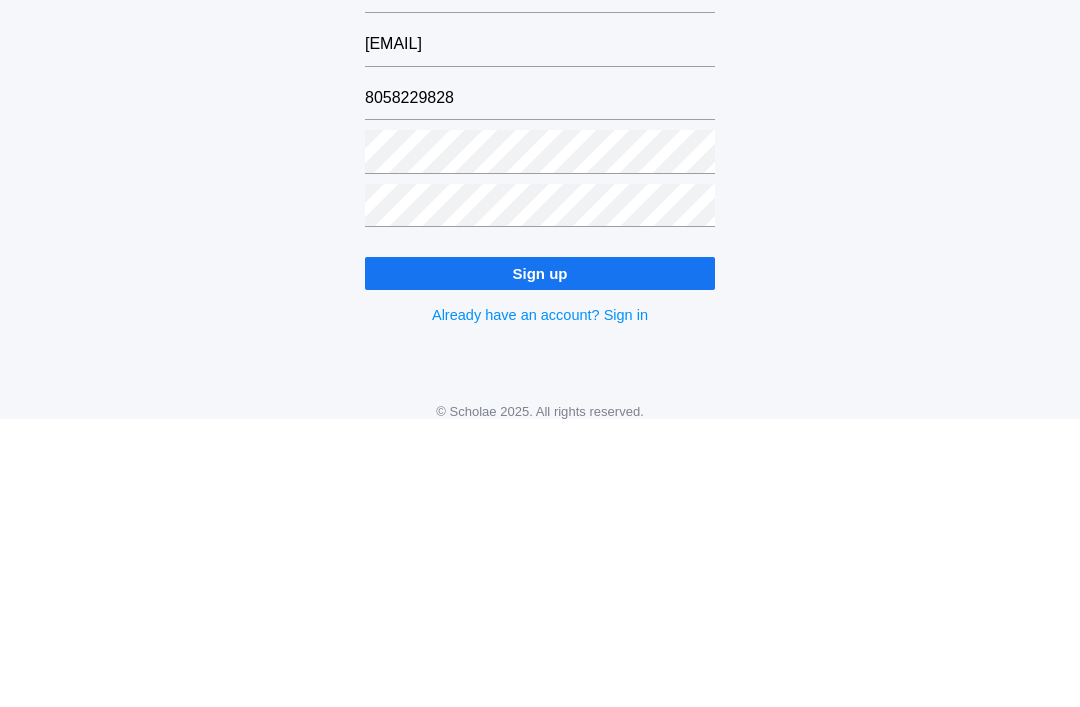 click on "Sign up" at bounding box center [540, 561] 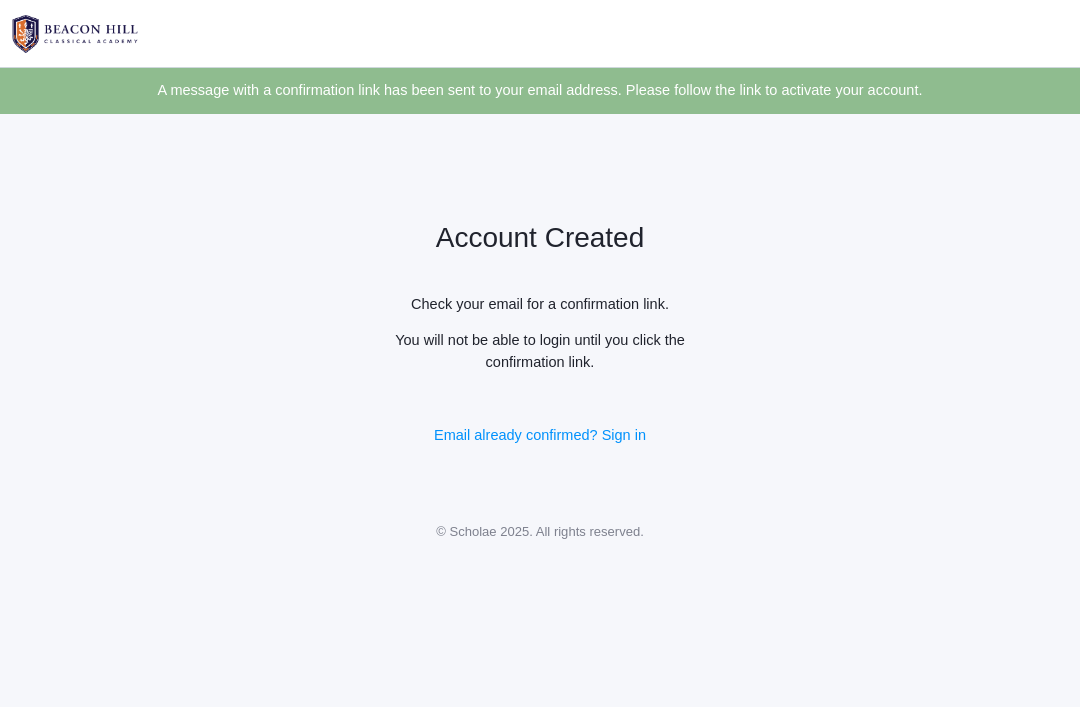 scroll, scrollTop: 0, scrollLeft: 0, axis: both 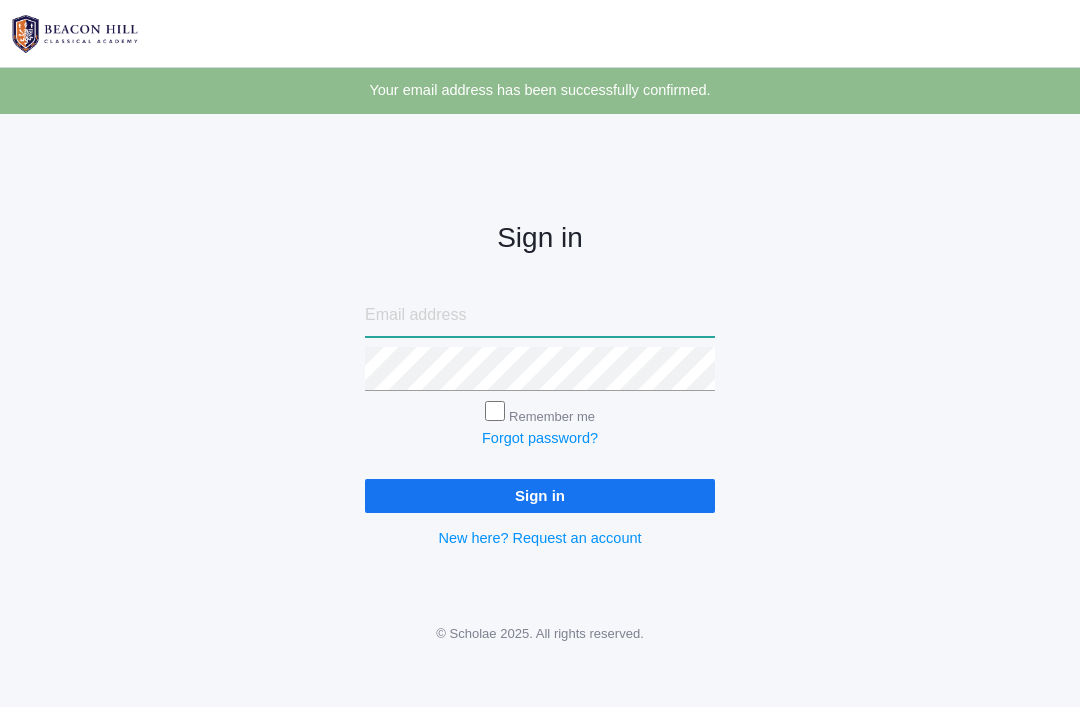 click at bounding box center (540, 316) 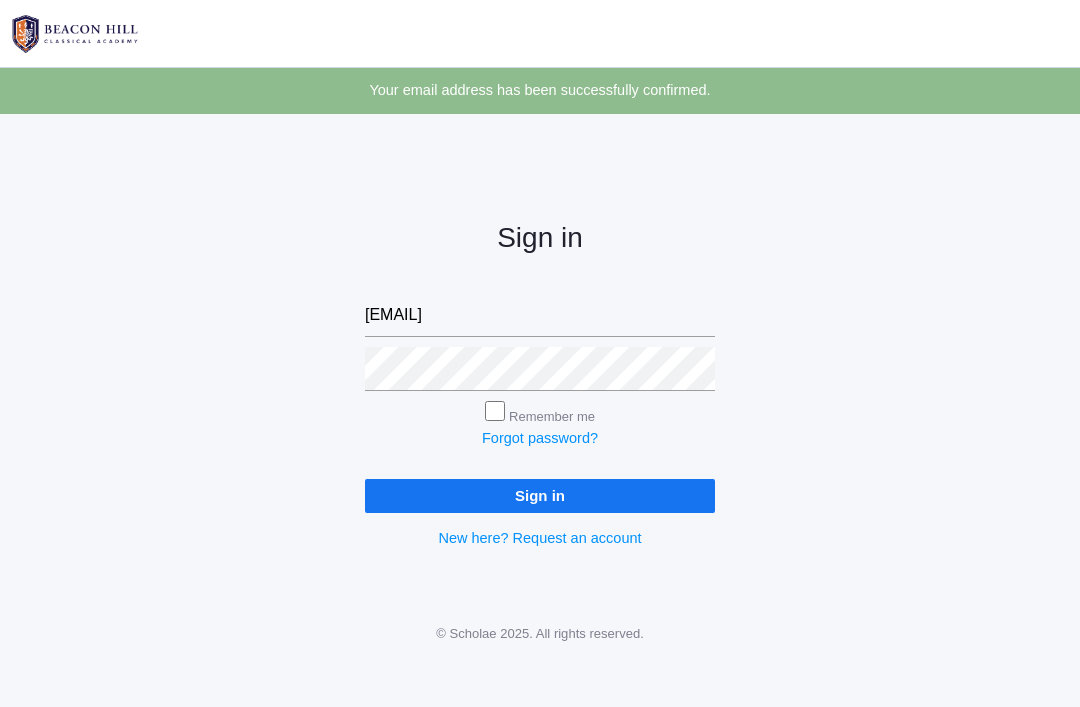 click on "Sign in" at bounding box center (540, 495) 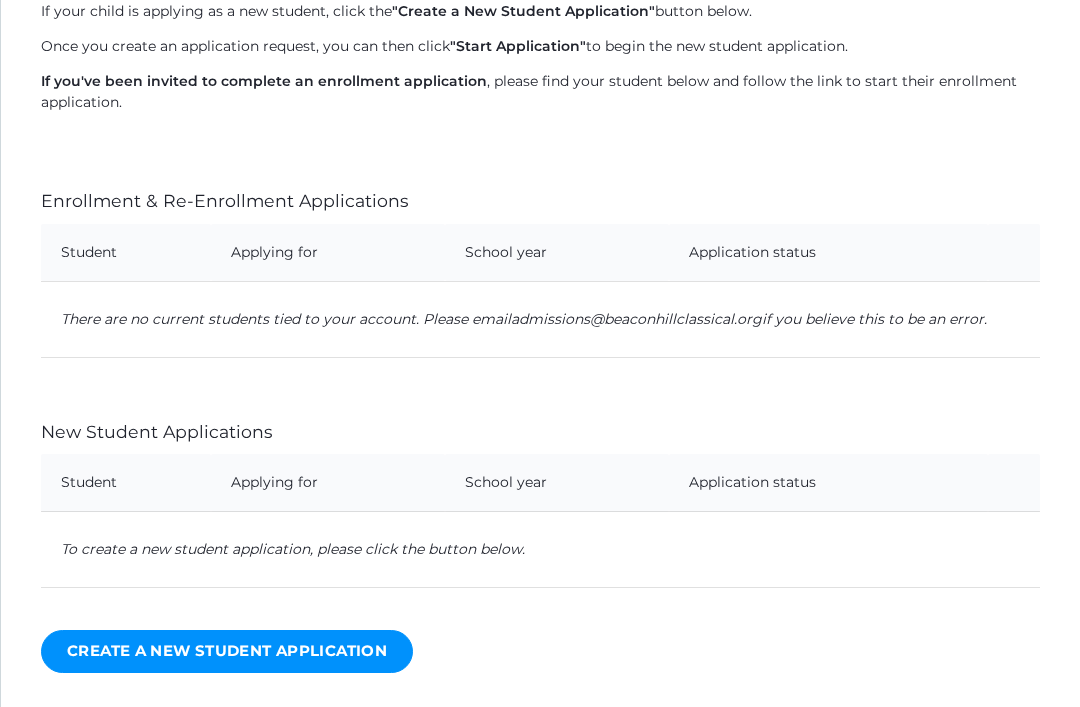 scroll, scrollTop: 441, scrollLeft: 0, axis: vertical 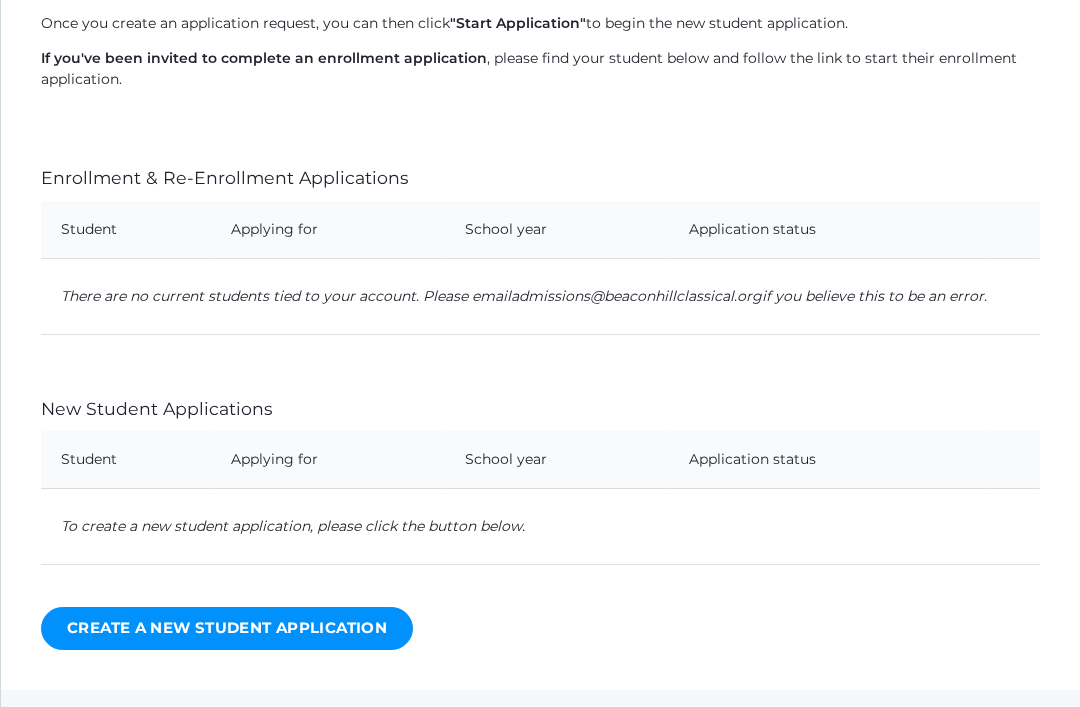 click on "Create a New Student Application" at bounding box center (227, 628) 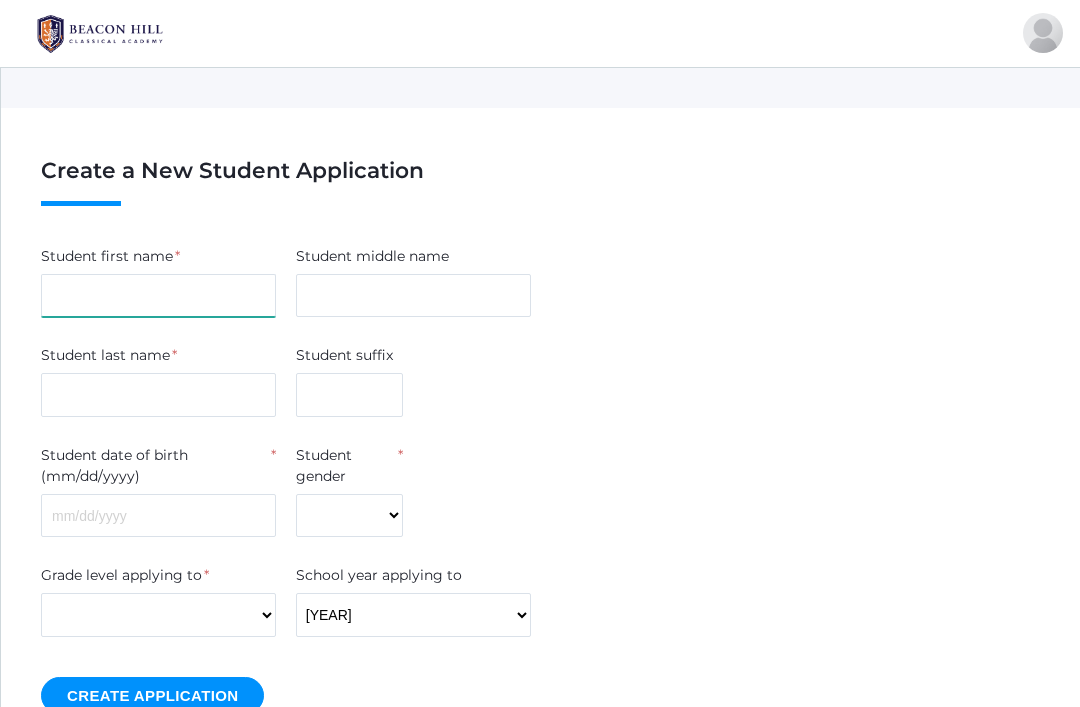 click on "Student first name" at bounding box center (158, 296) 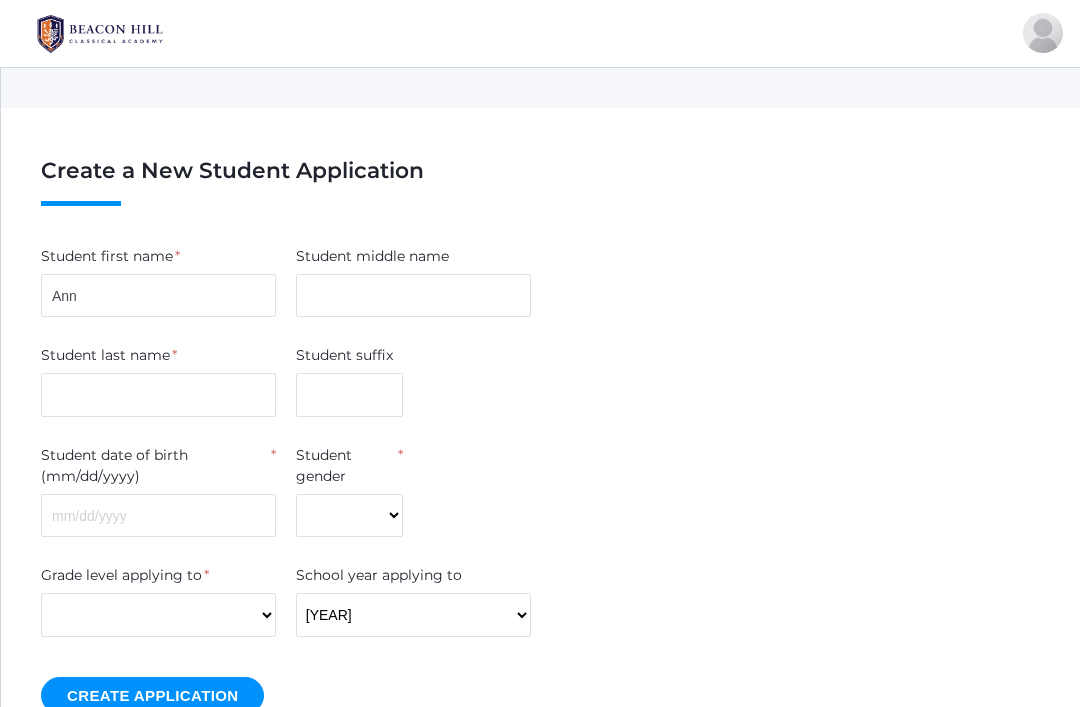 click on "signed in as: Dominique Colell
Home
Sign Out" at bounding box center (540, 33) 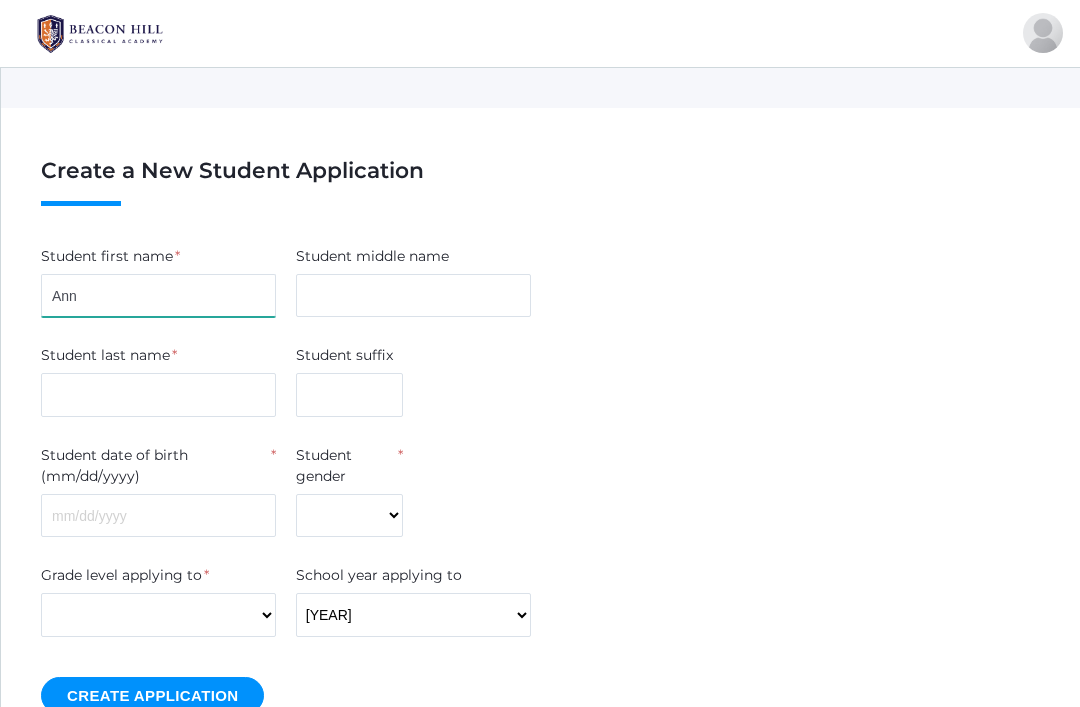 click on "Ann" at bounding box center [158, 296] 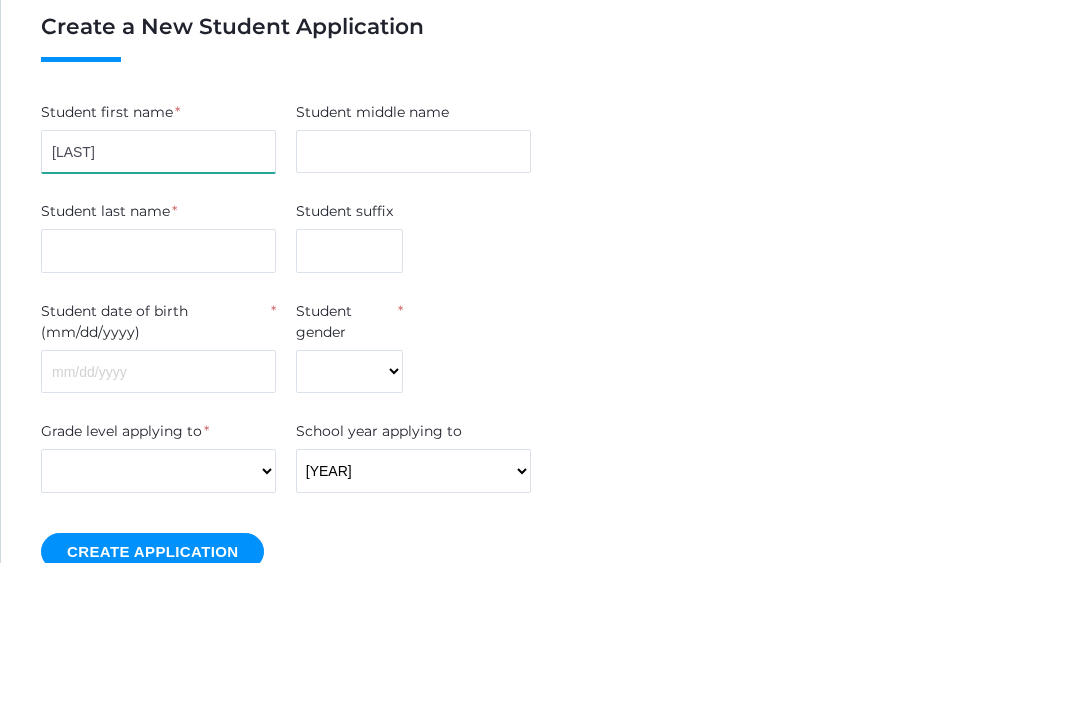 type on "Anndalyn" 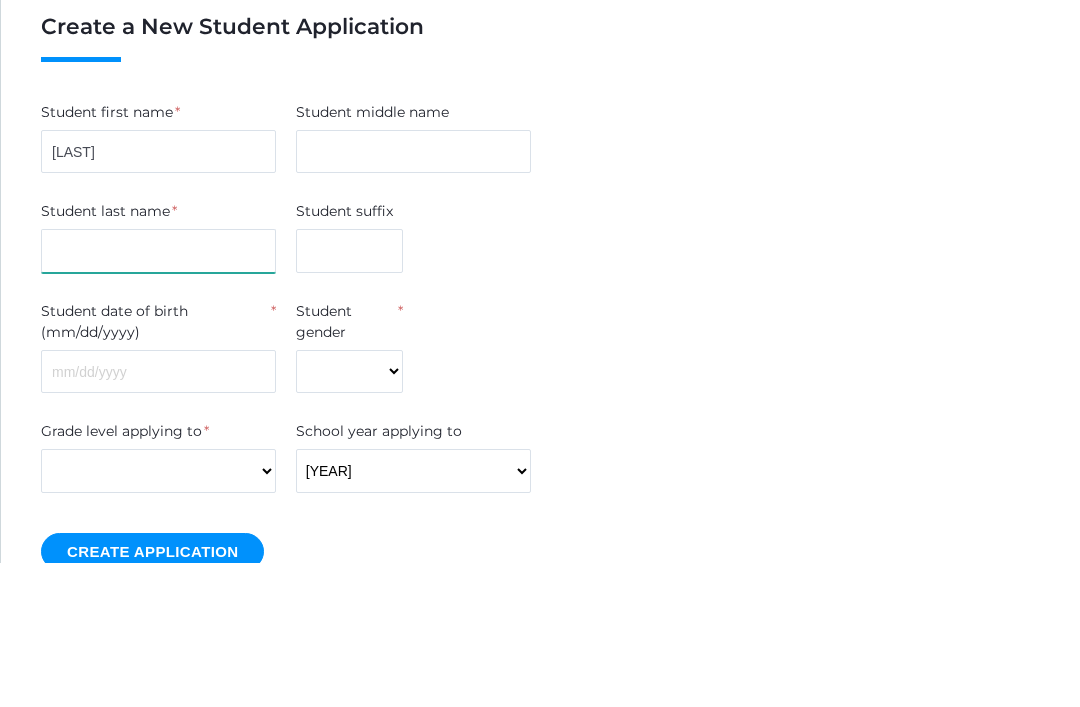 click on "Student last name" at bounding box center (158, 395) 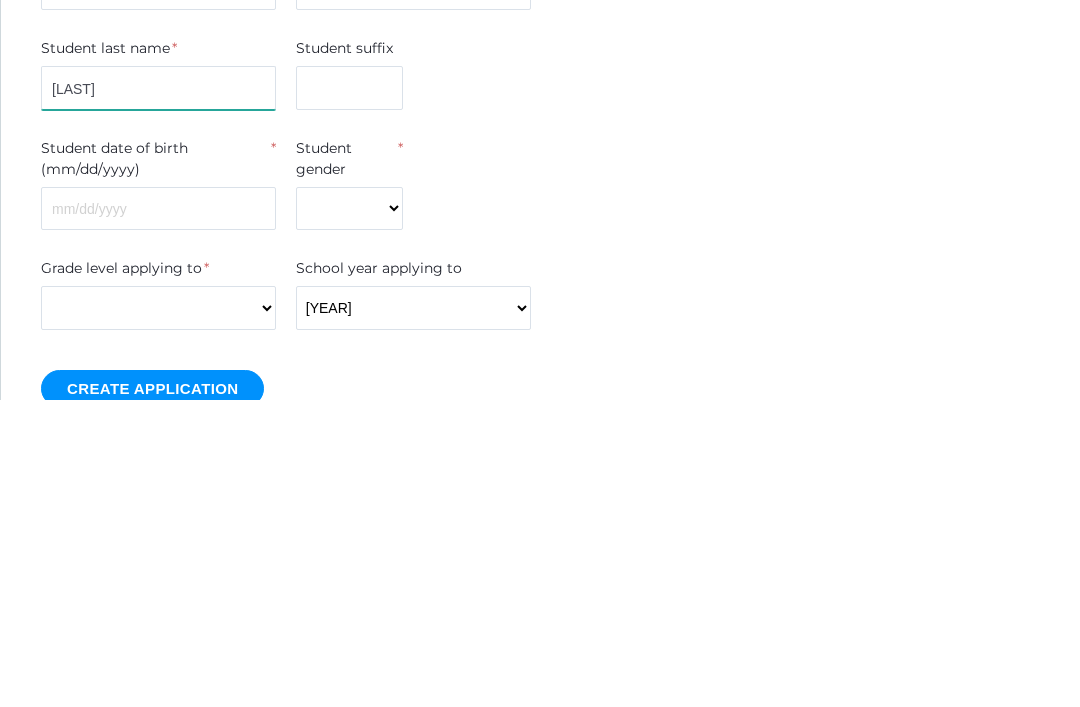 type on "Colell" 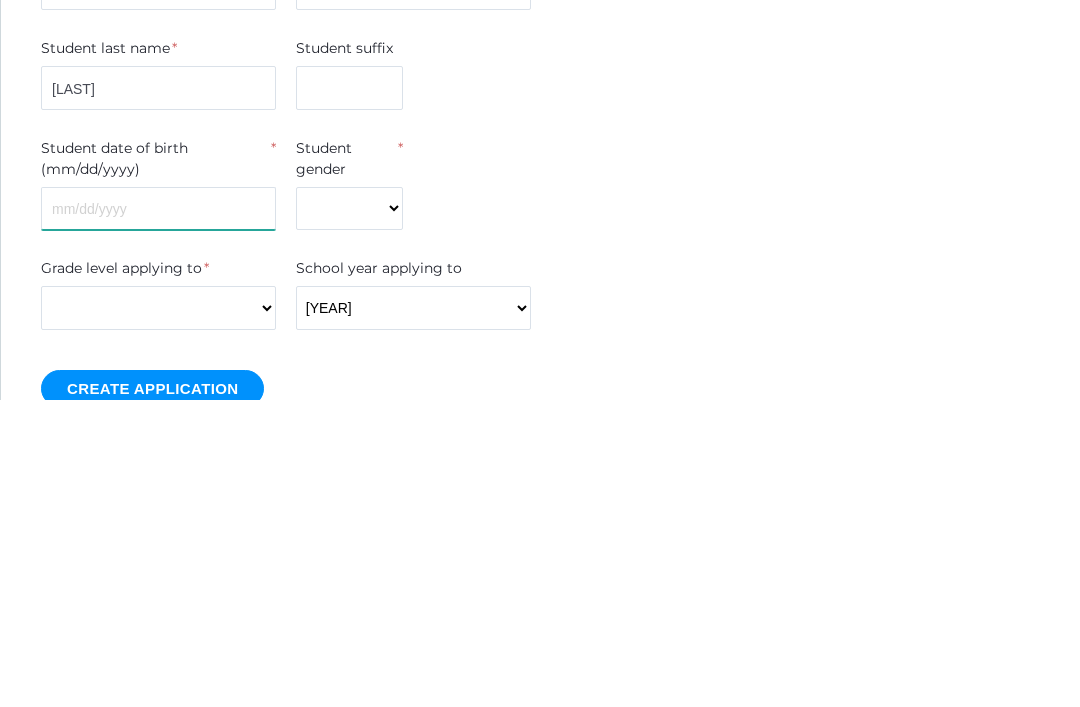 click on "Student date of birth (mm/dd/yyyy)" at bounding box center (158, 516) 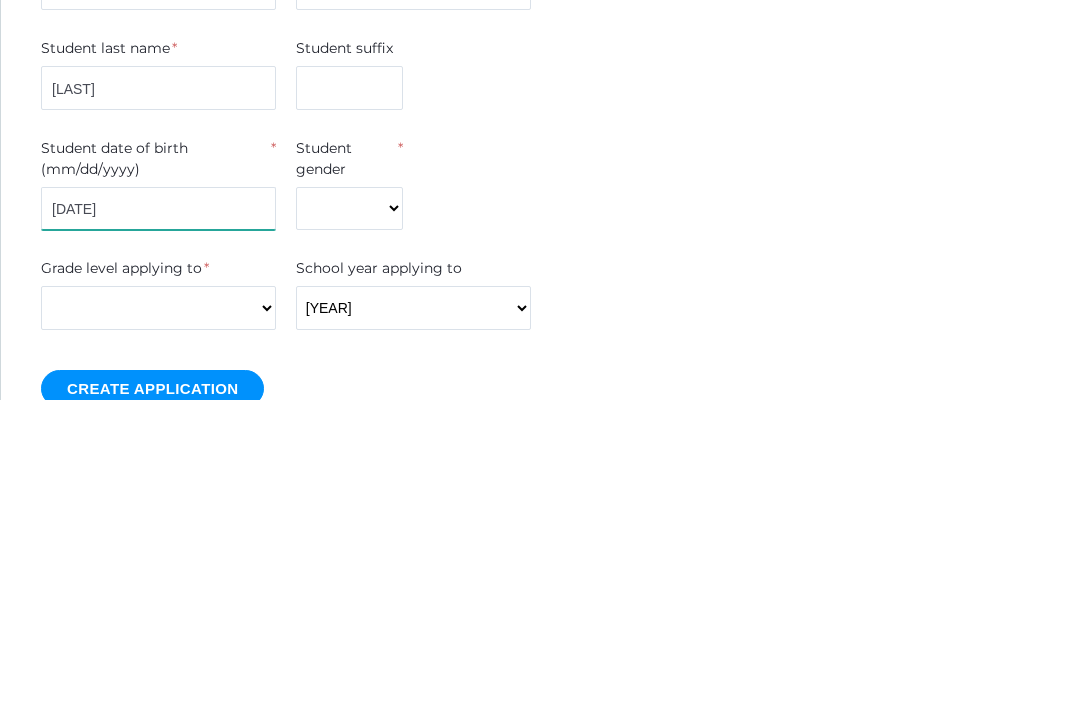 type on "[DATE]" 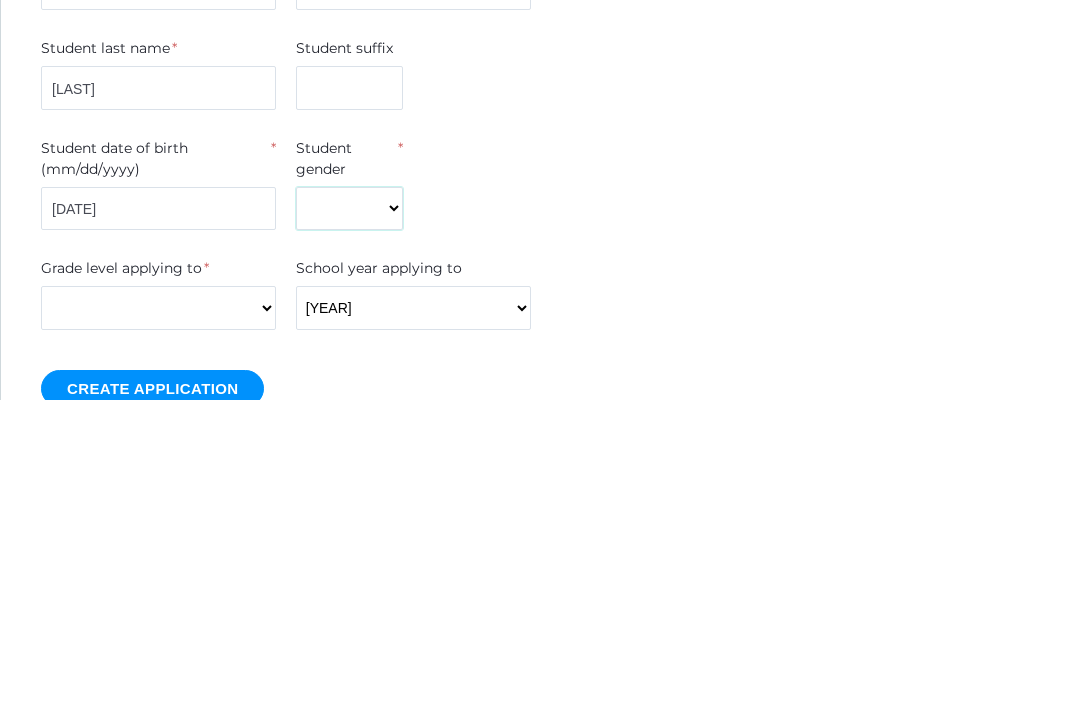 click on "Male
Female" at bounding box center [349, 516] 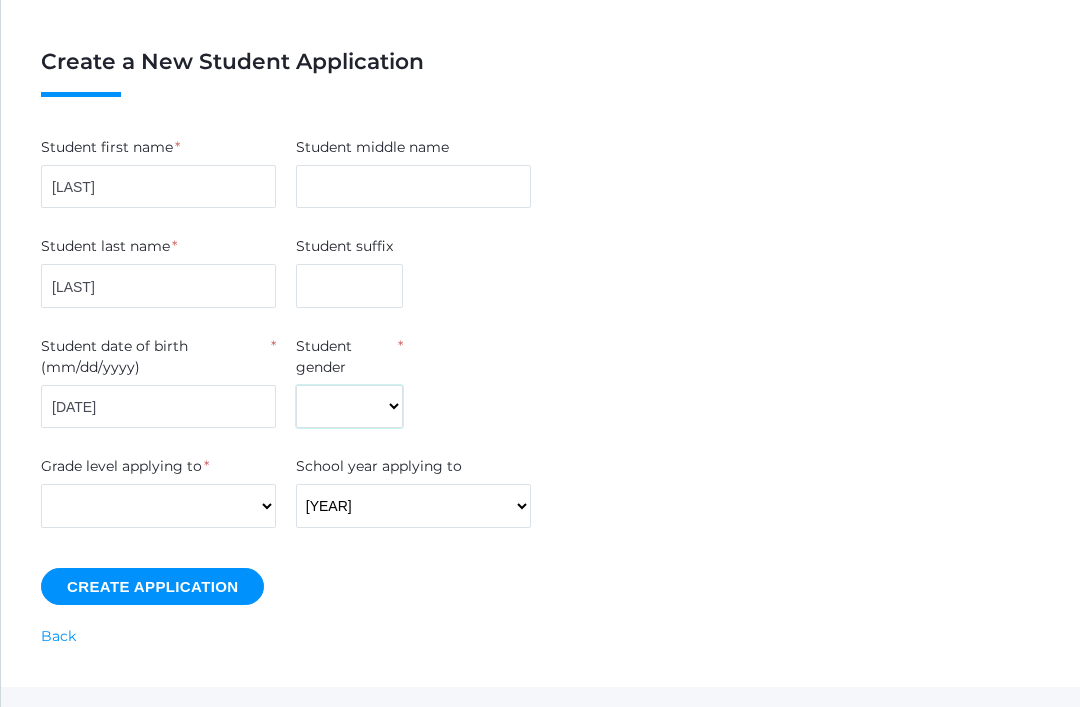 select on "Female" 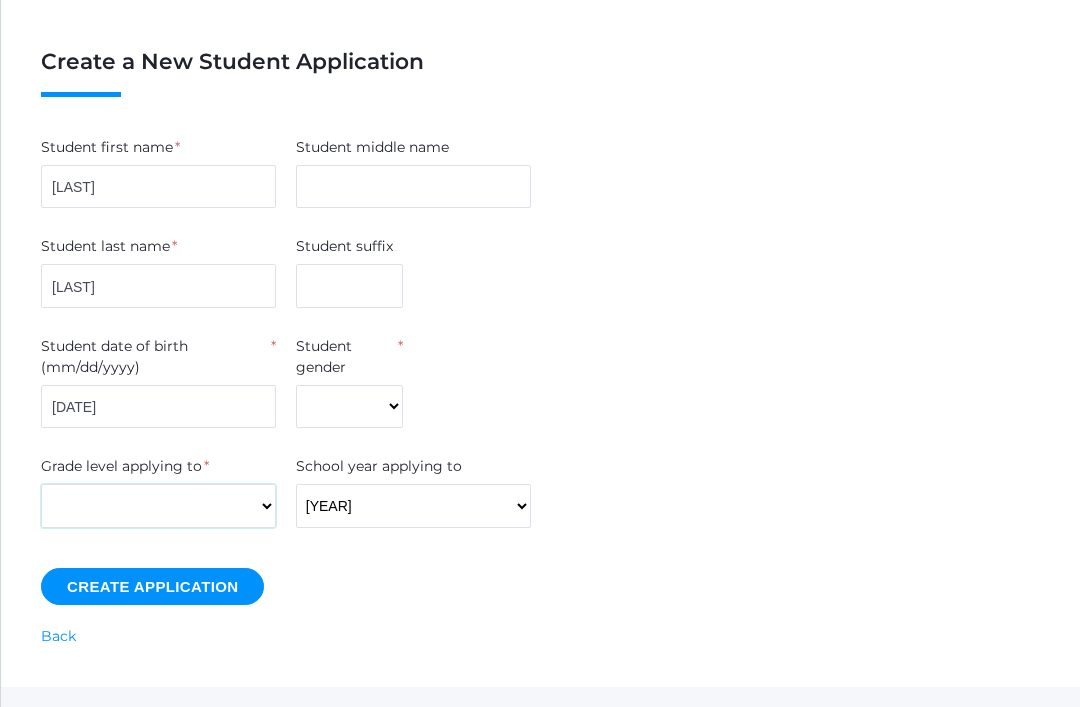 click on "Kindergarten
1st Grade
2nd Grade
3rd Grade
4th Grade
5th Grade
6th Grade
7th Grade
8th Grade
9th Grade
10th Grade
11th Grade
12th Grade" at bounding box center (158, 506) 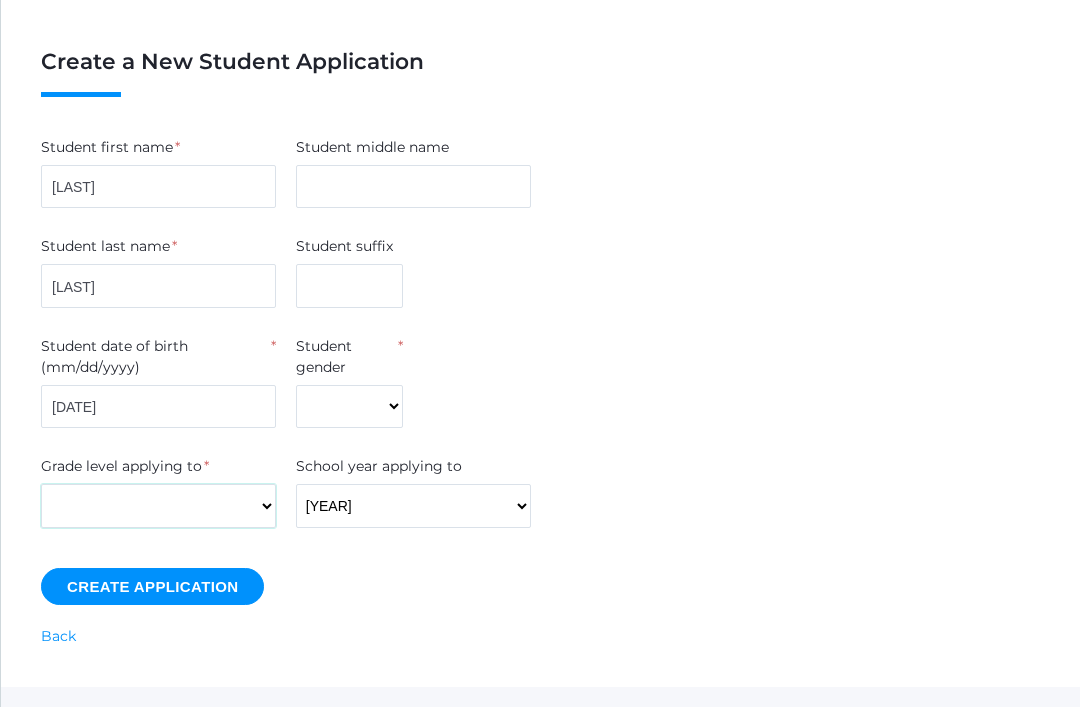 select on "k" 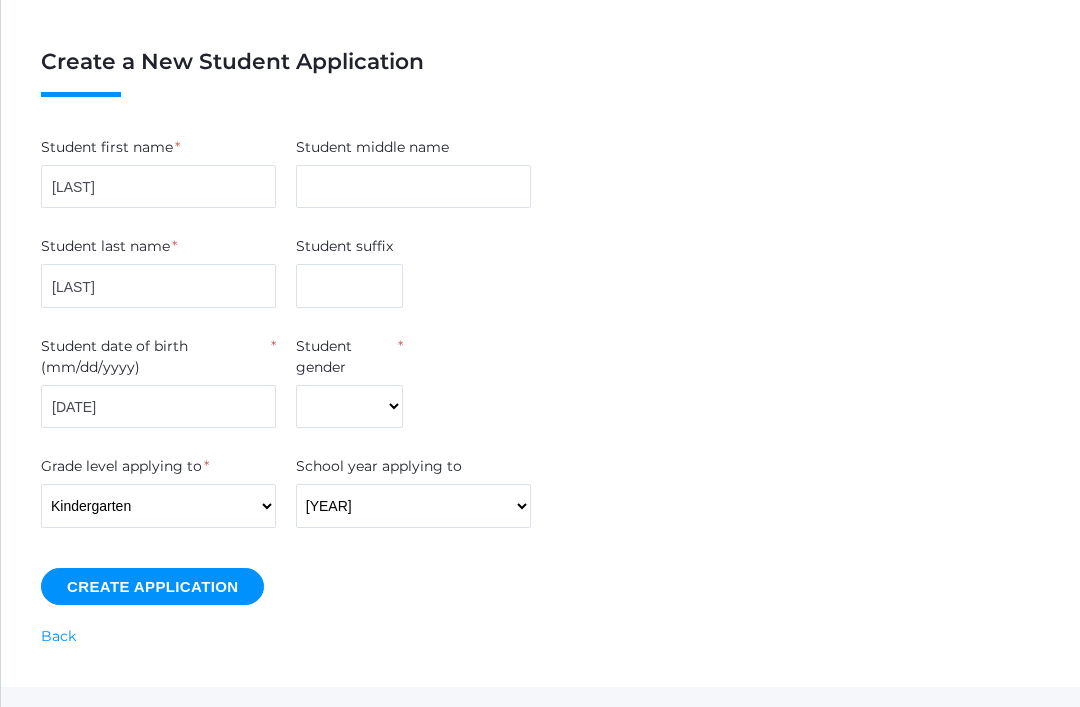 click on "Create Application" at bounding box center [152, 586] 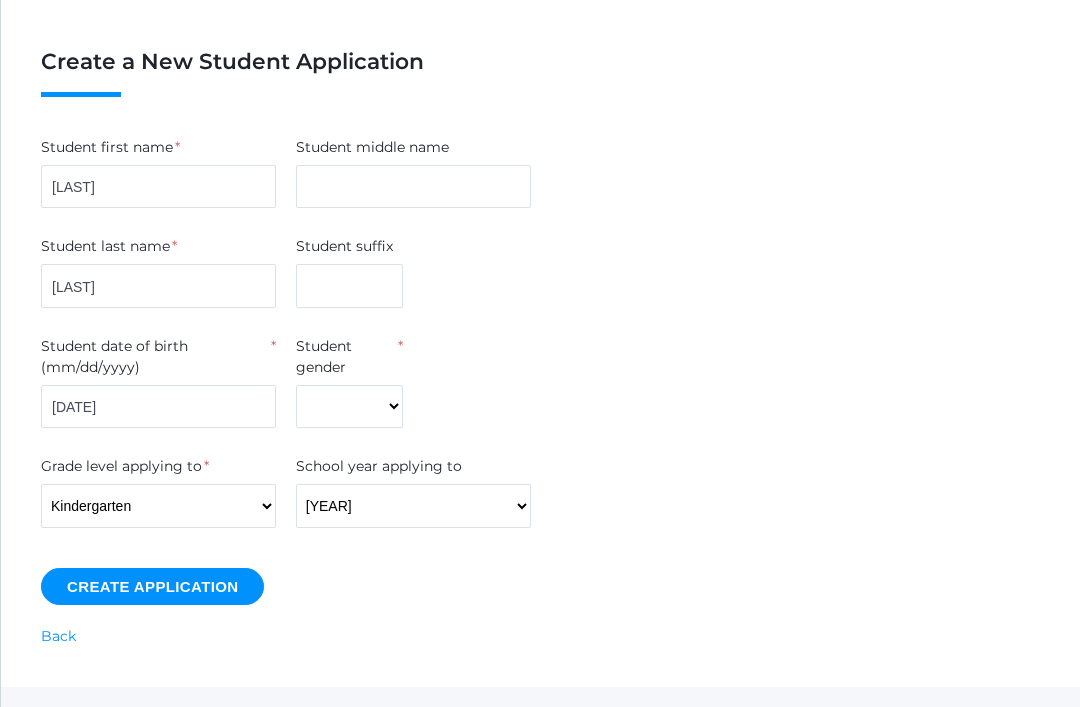 scroll, scrollTop: 173, scrollLeft: 0, axis: vertical 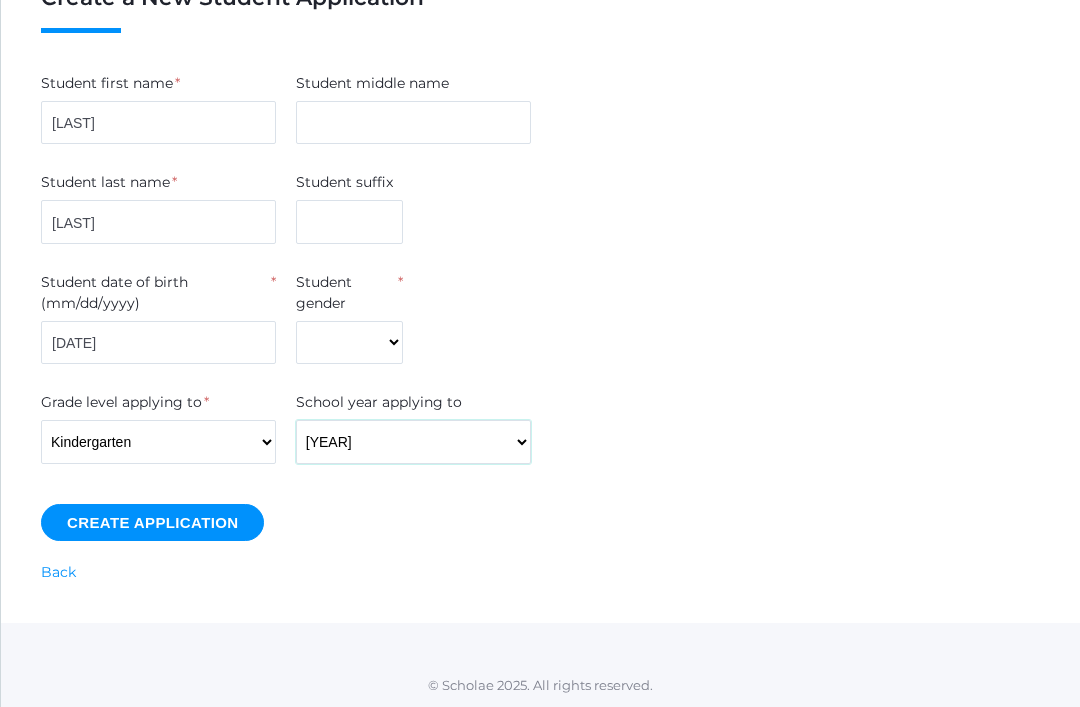 click on "2024-2025
2025-2026 (this year)" at bounding box center [413, 442] 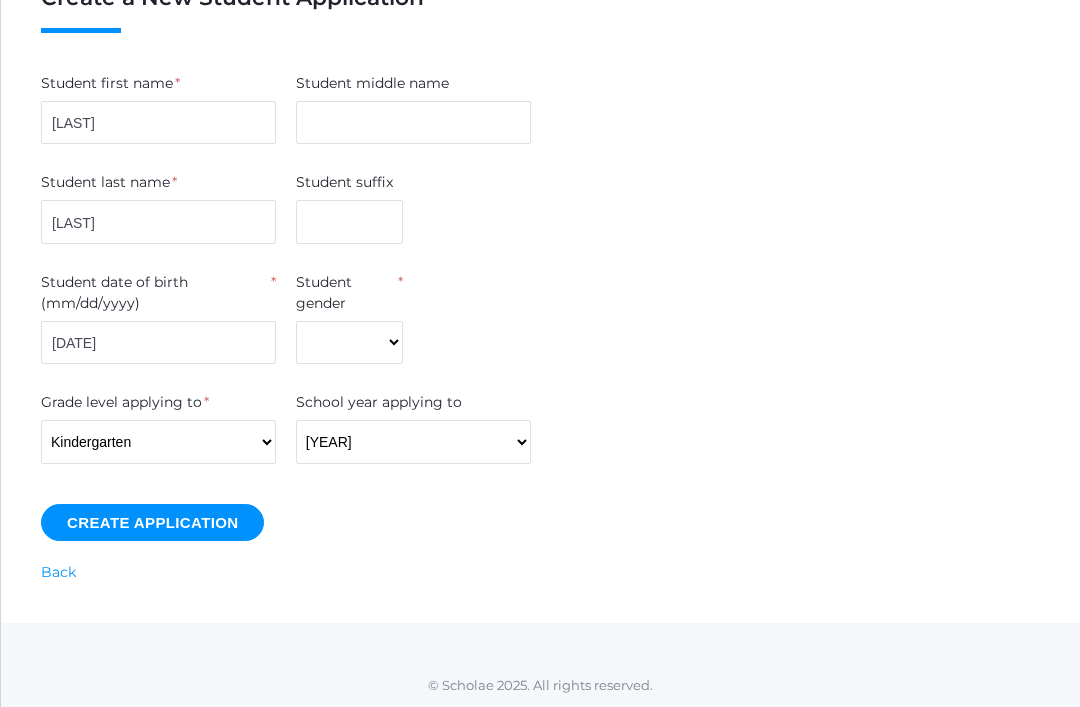 click on "Create Application" at bounding box center [152, 522] 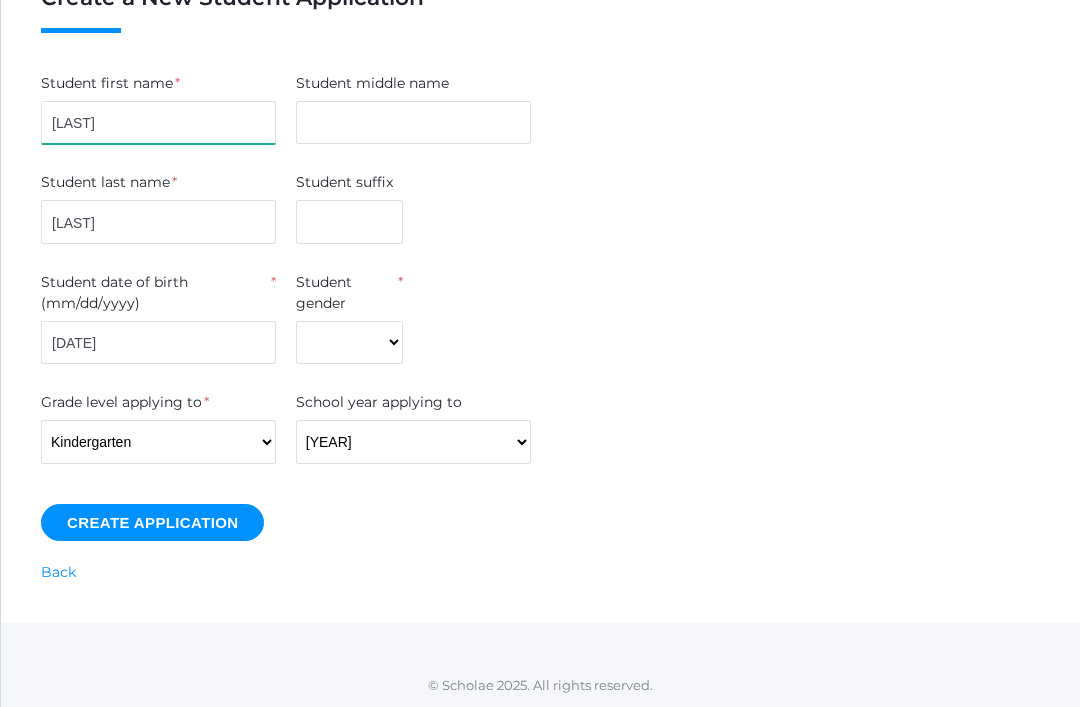 click on "[FIRST]" at bounding box center [158, 123] 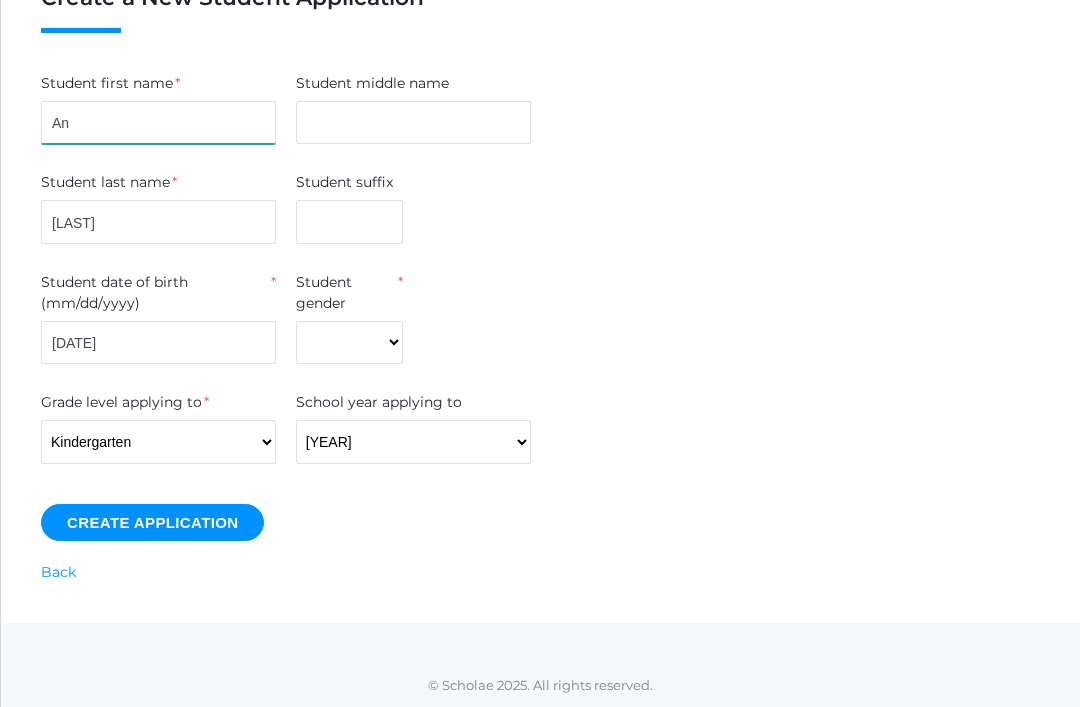 type on "A" 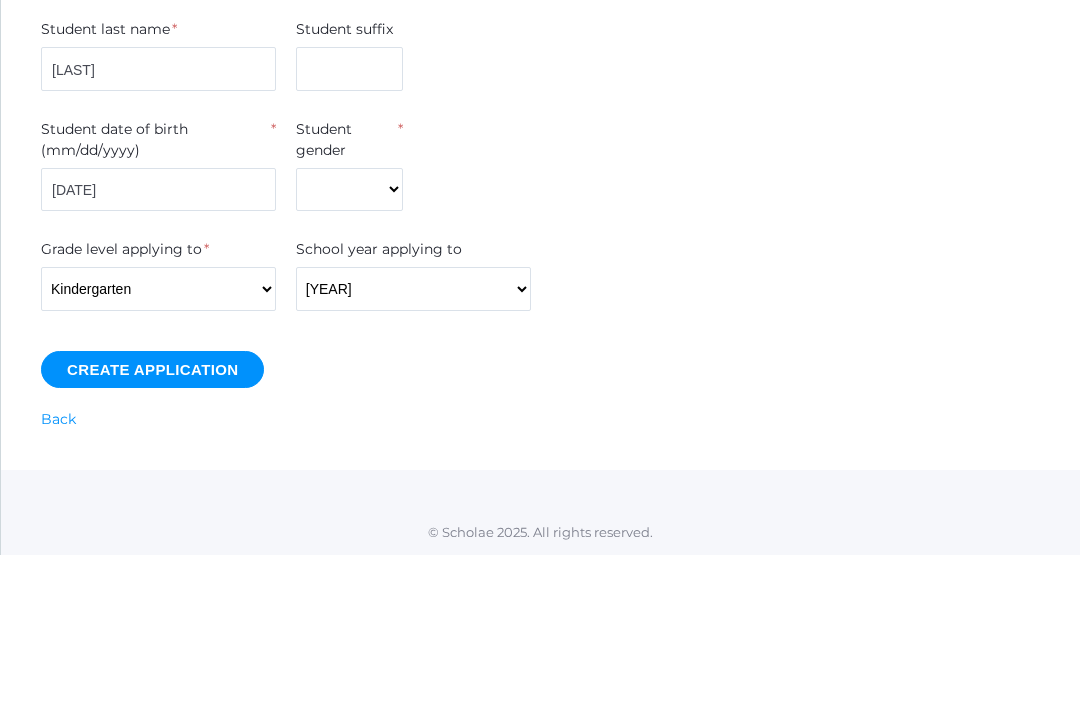 type on "Casey" 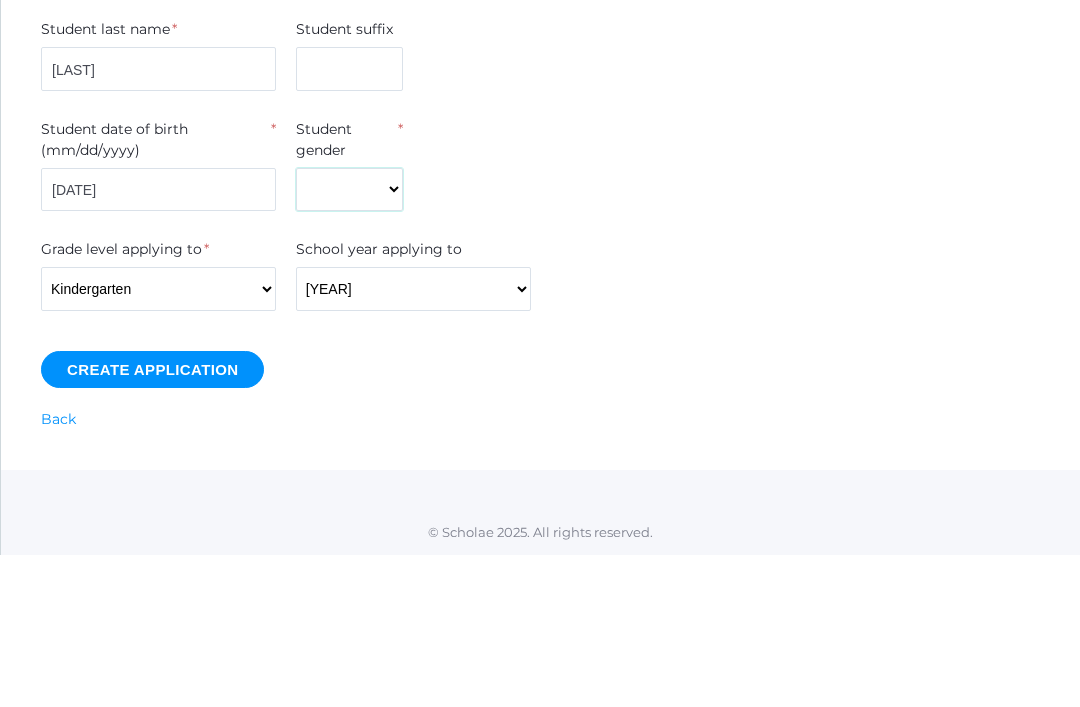 click on "Male
Female" at bounding box center [349, 343] 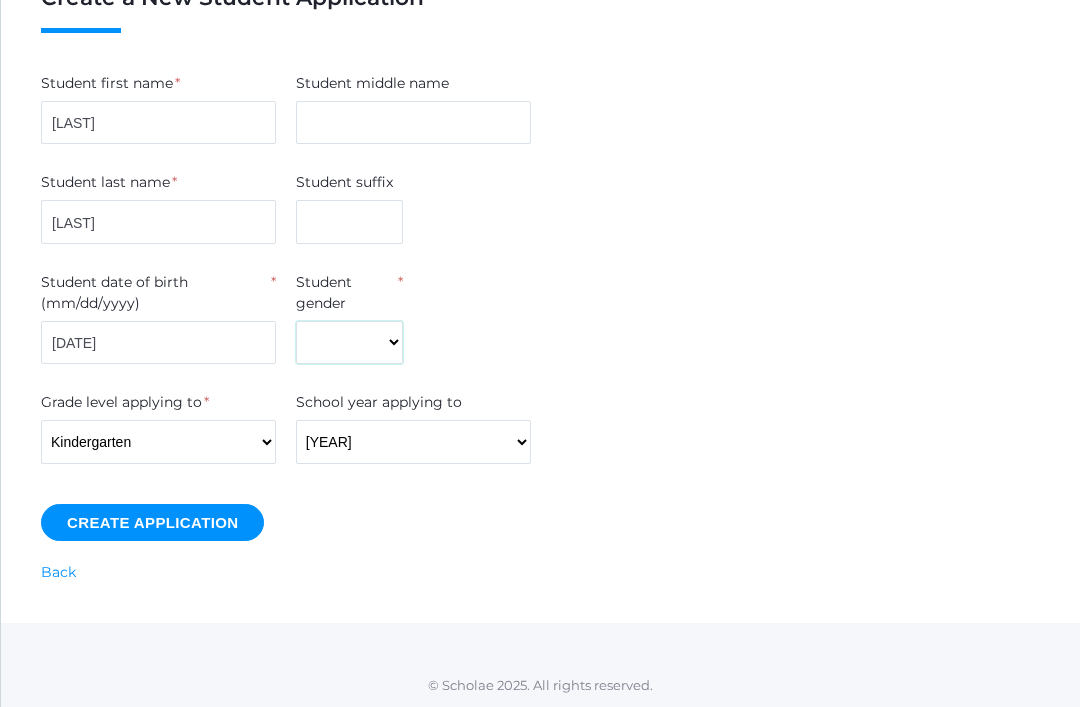 select on "Male" 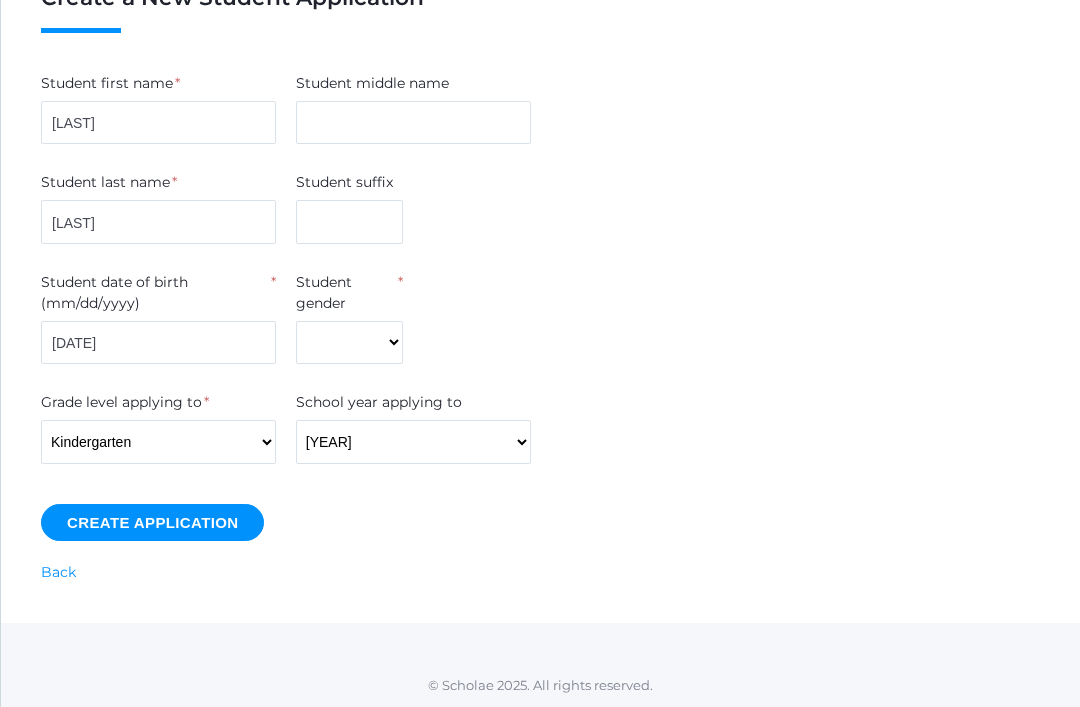 click on "Create Application" at bounding box center [152, 522] 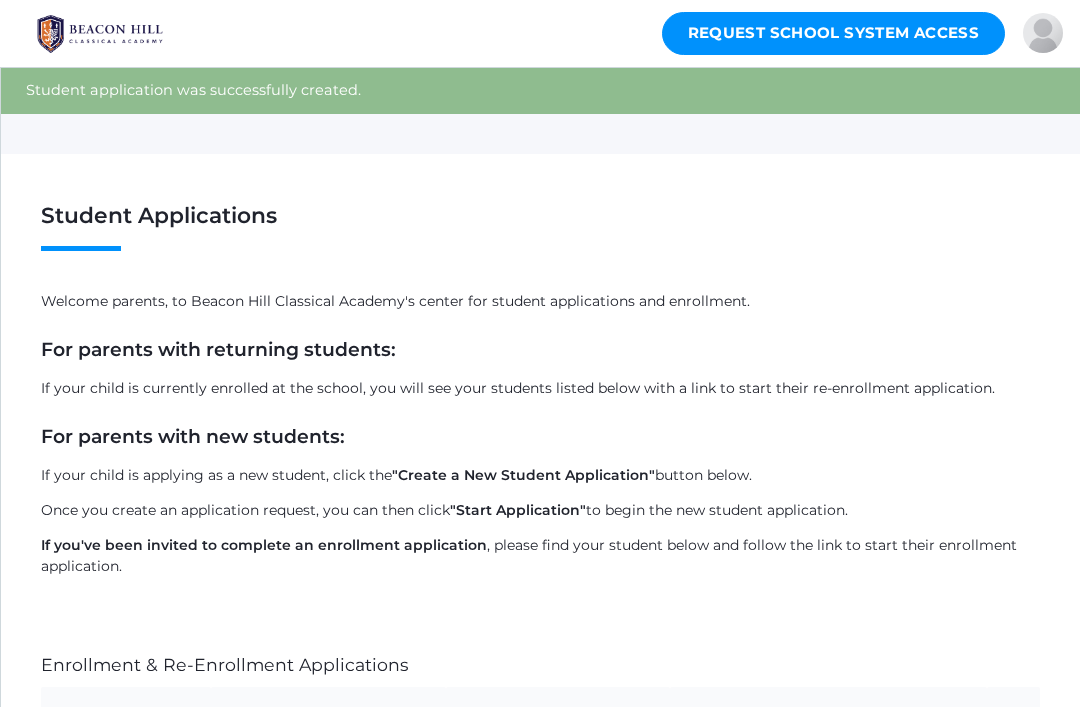 scroll, scrollTop: 0, scrollLeft: 0, axis: both 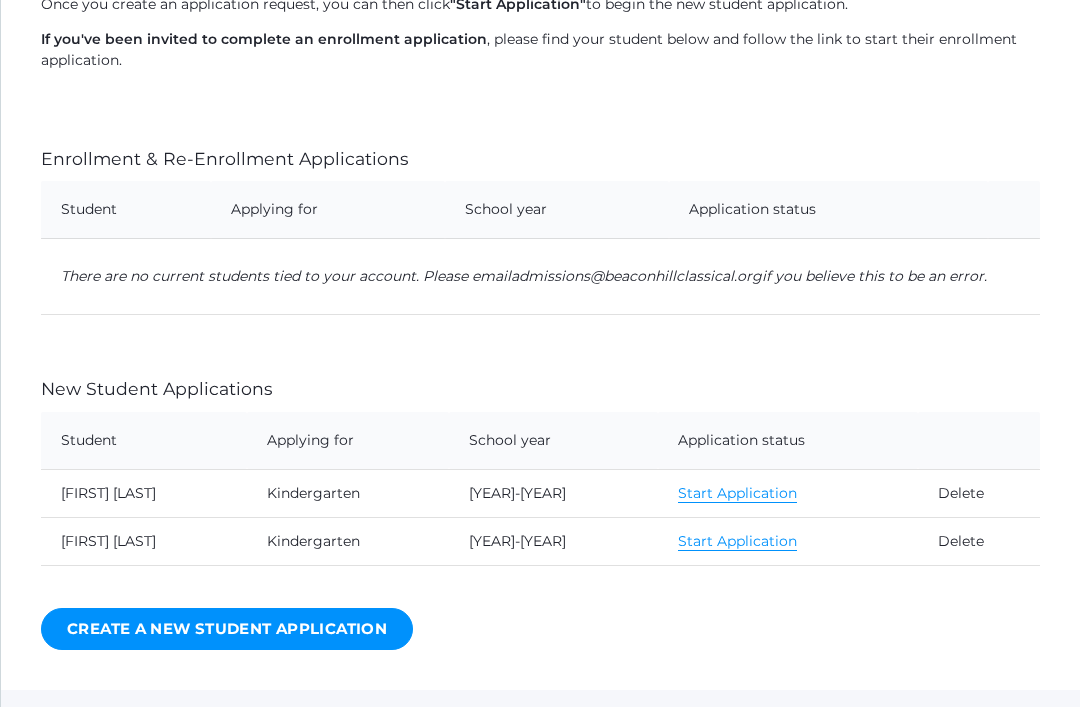 click on "Delete" at bounding box center [961, 541] 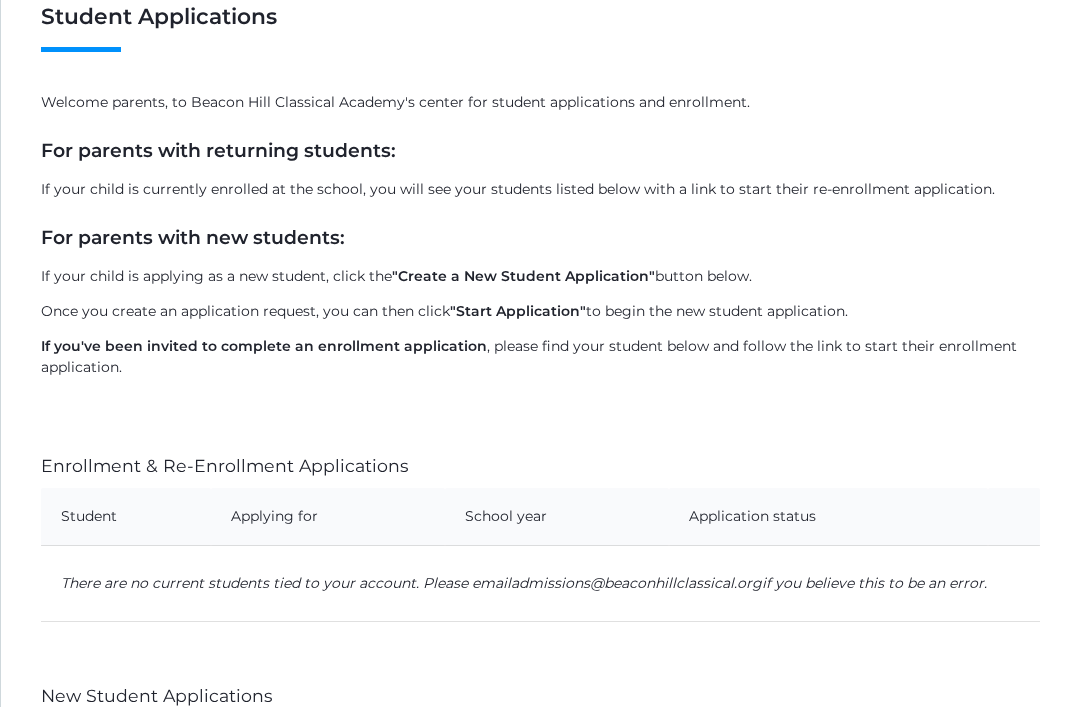 scroll, scrollTop: 0, scrollLeft: 0, axis: both 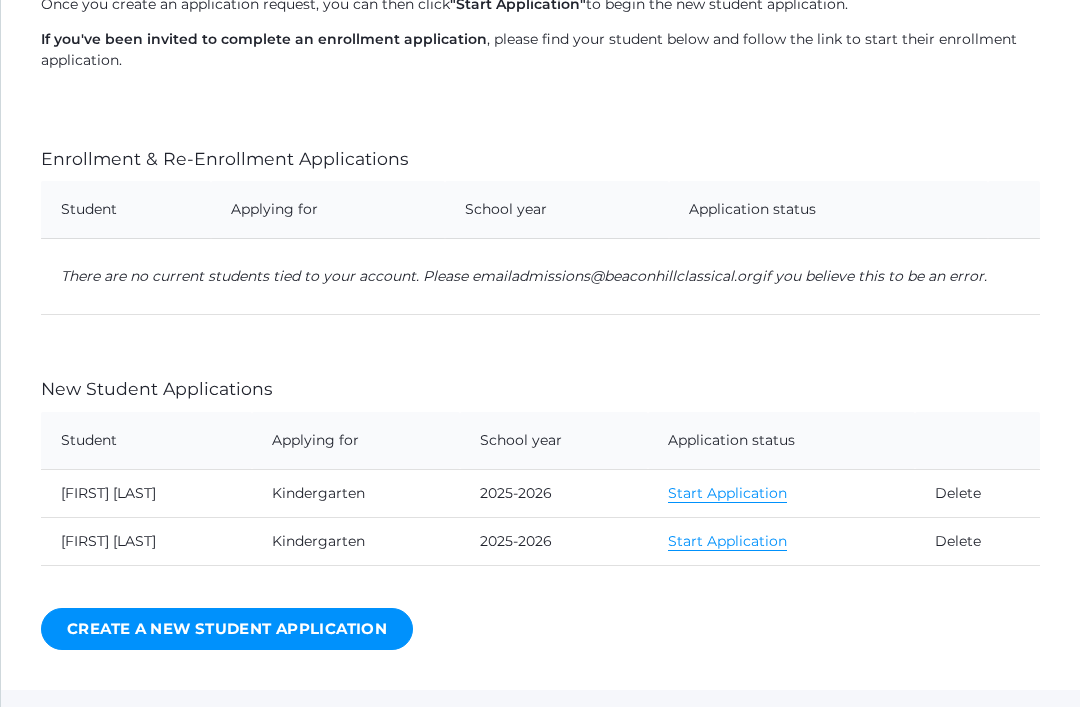 click on "Start Application" at bounding box center [727, 493] 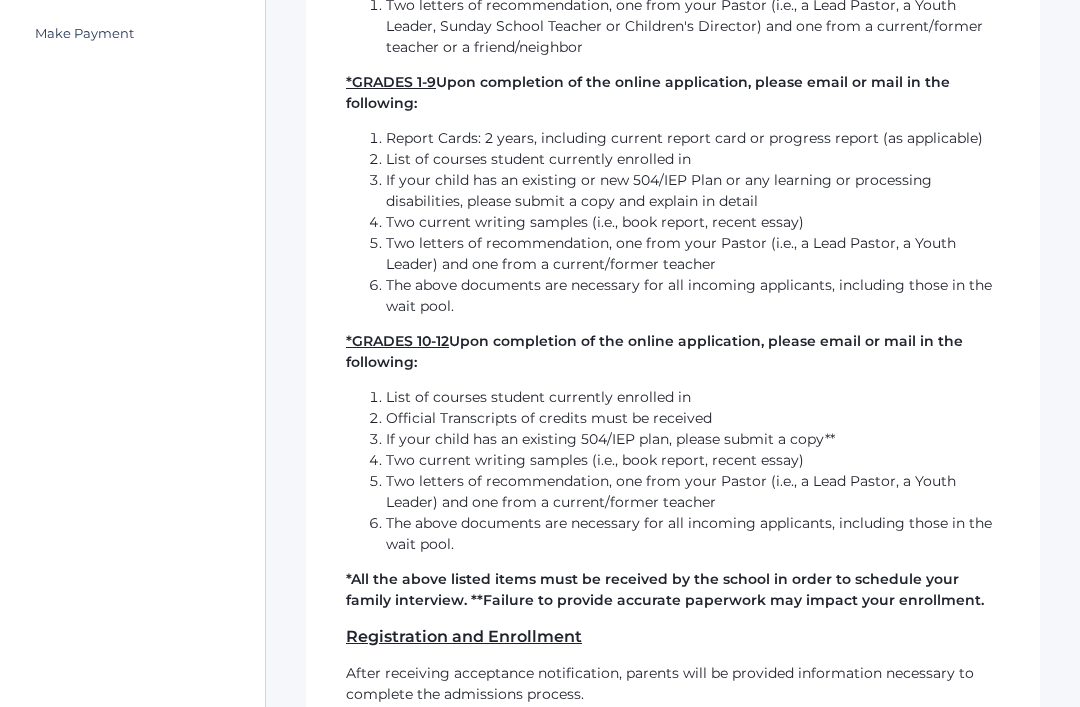 scroll, scrollTop: 1008, scrollLeft: 0, axis: vertical 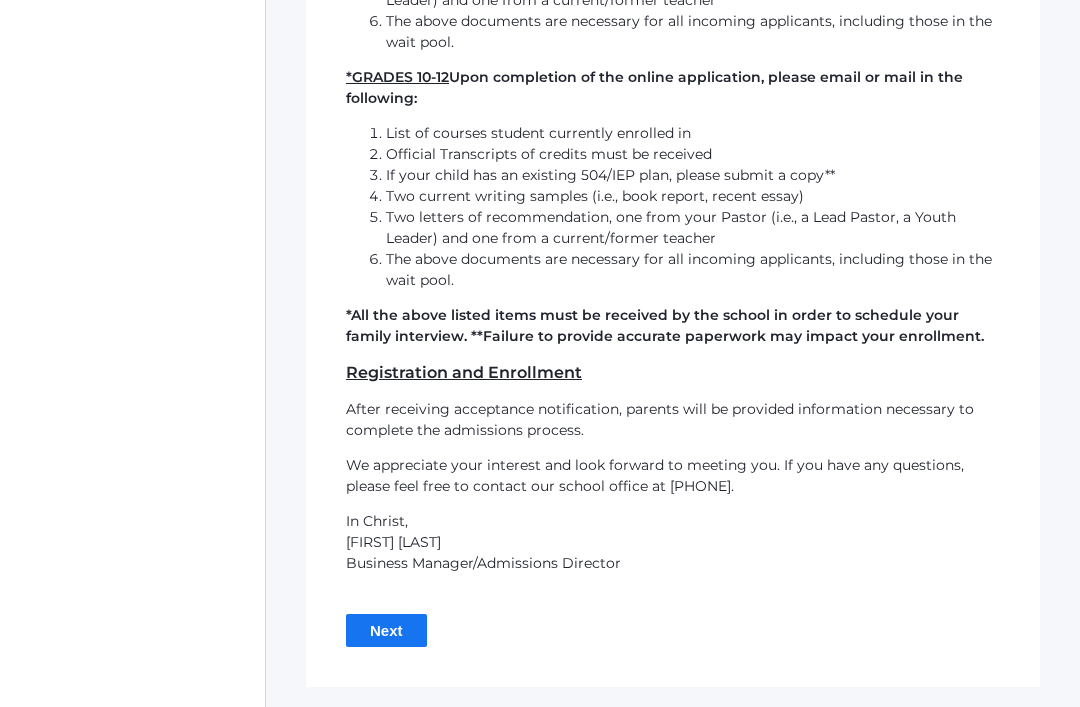 click on "Next" at bounding box center (386, 630) 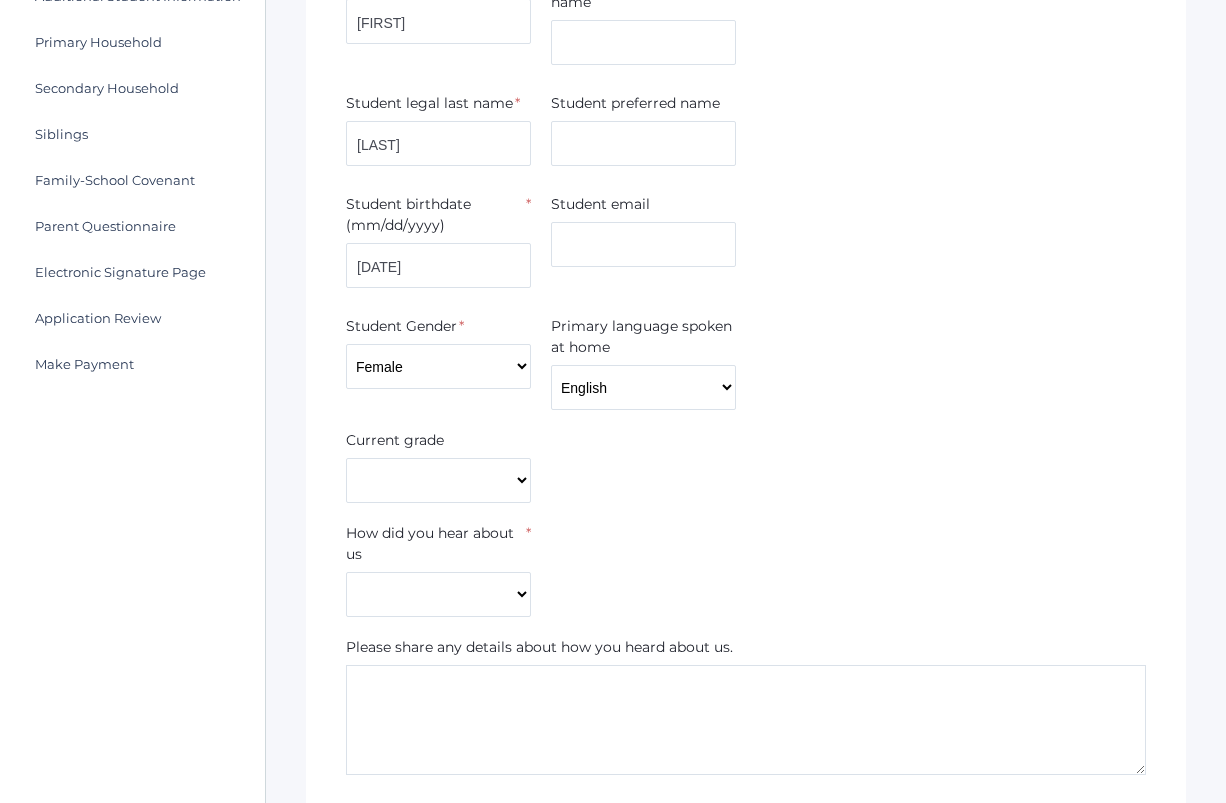 scroll, scrollTop: 462, scrollLeft: 0, axis: vertical 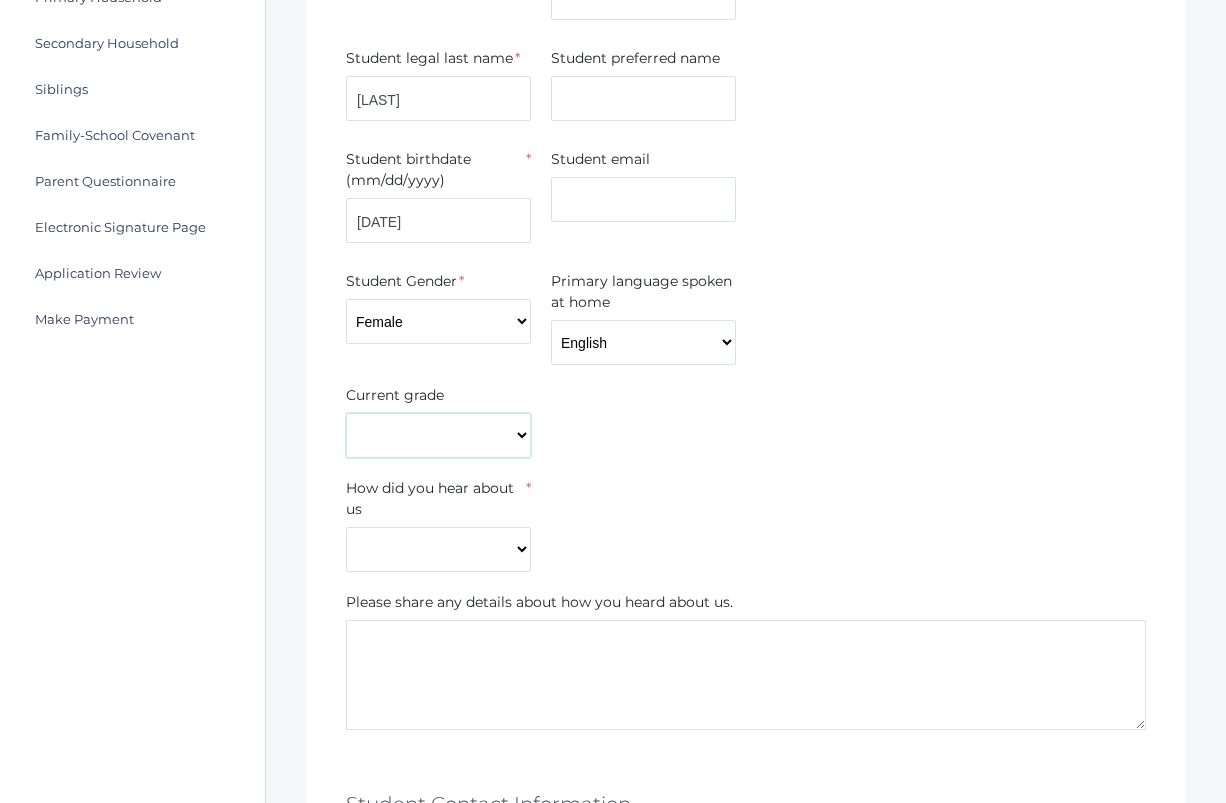 click on "Kindergarten
1st Grade
2nd Grade
3rd Grade
4th Grade
5th Grade
6th Grade
7th Grade
8th Grade
9th Grade
10th Grade
11th Grade
12th Grade" at bounding box center [438, 435] 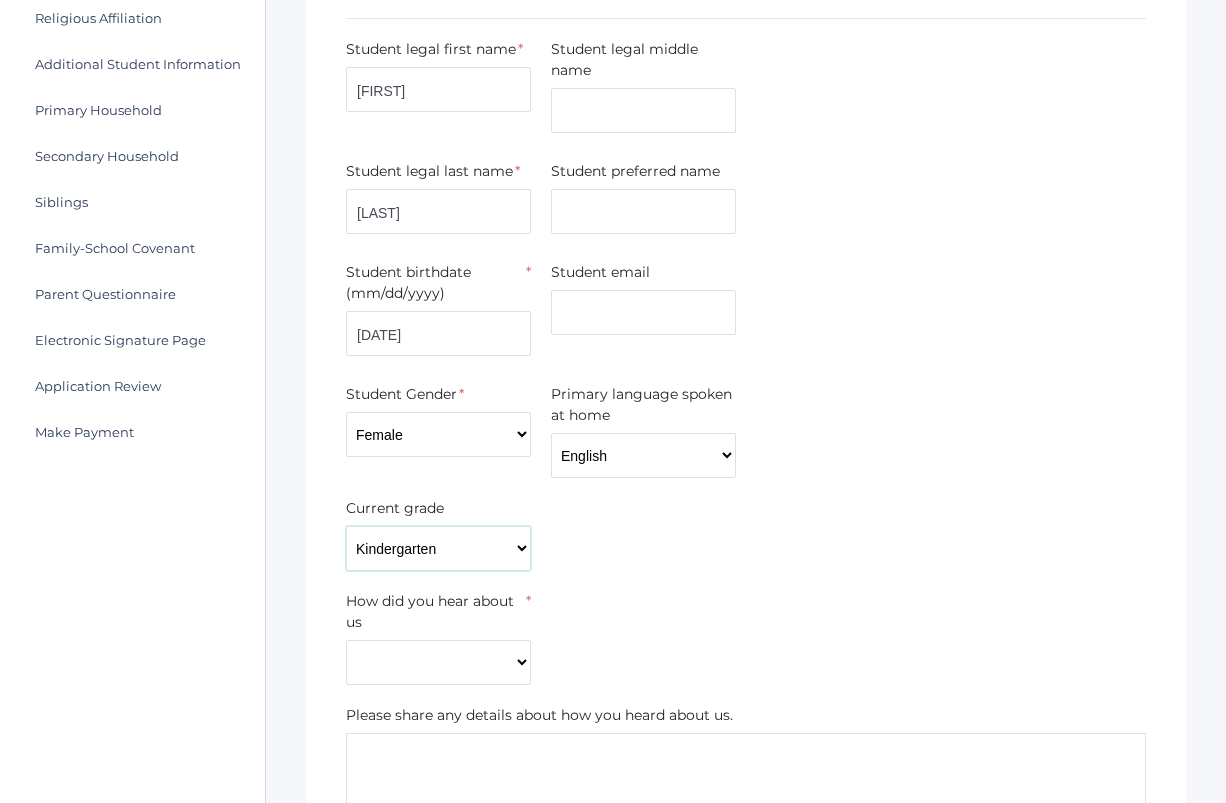 scroll, scrollTop: 347, scrollLeft: 0, axis: vertical 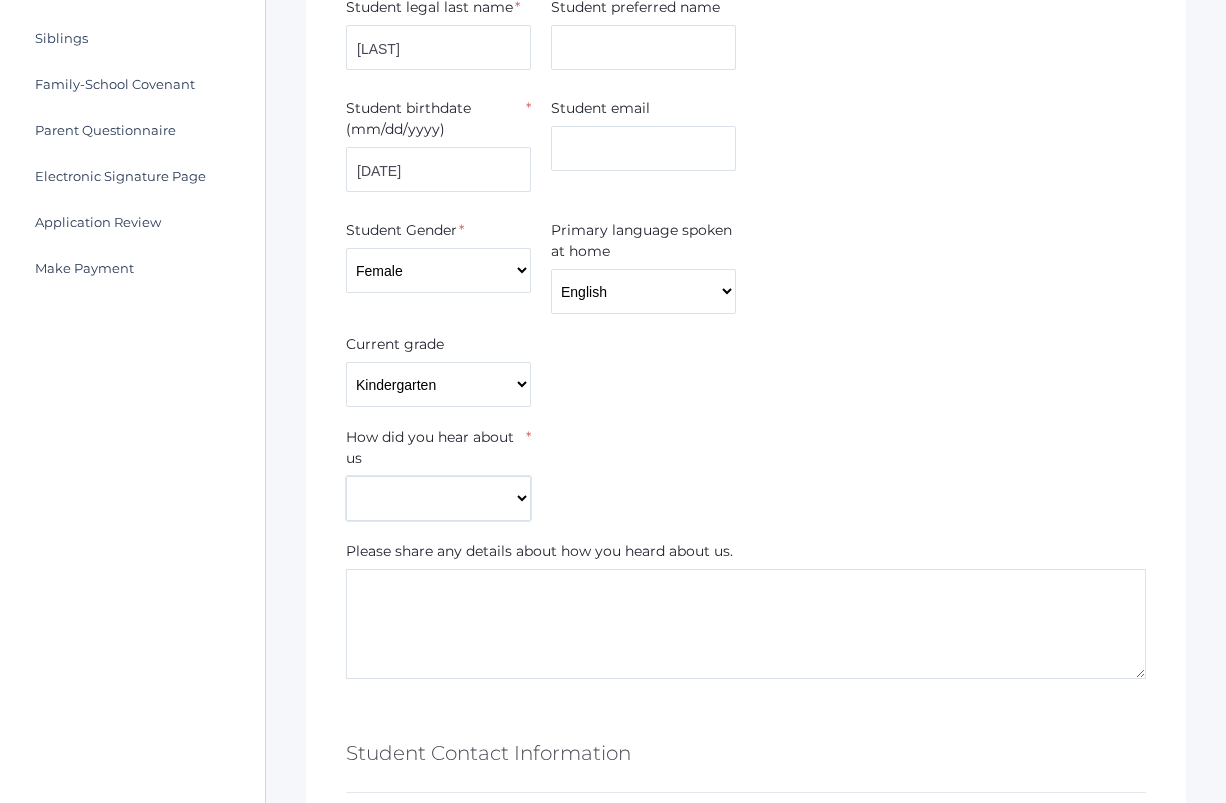 click on "Current Student
Sibling
Drove by school
Former parent
Internet
Neighbor
Other
Pastor
Phonebook
Word of mouth" at bounding box center (438, 498) 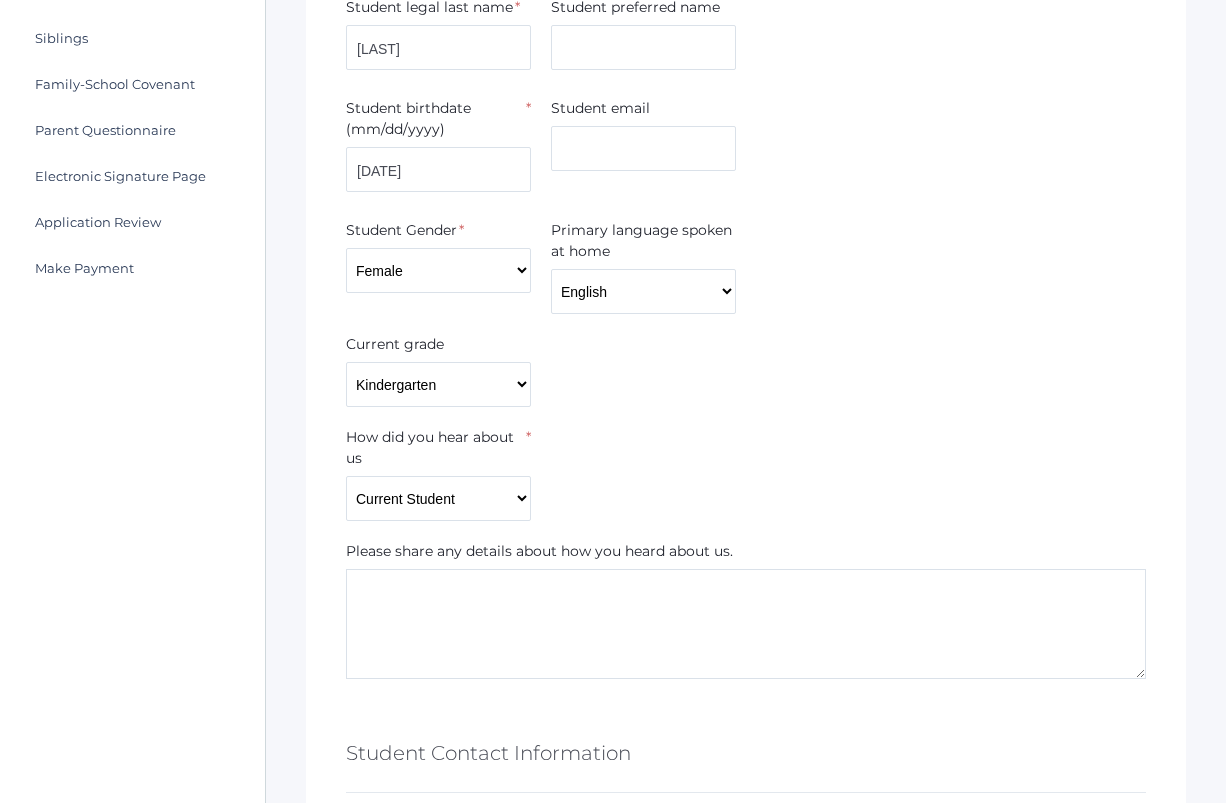 click at bounding box center (746, 624) 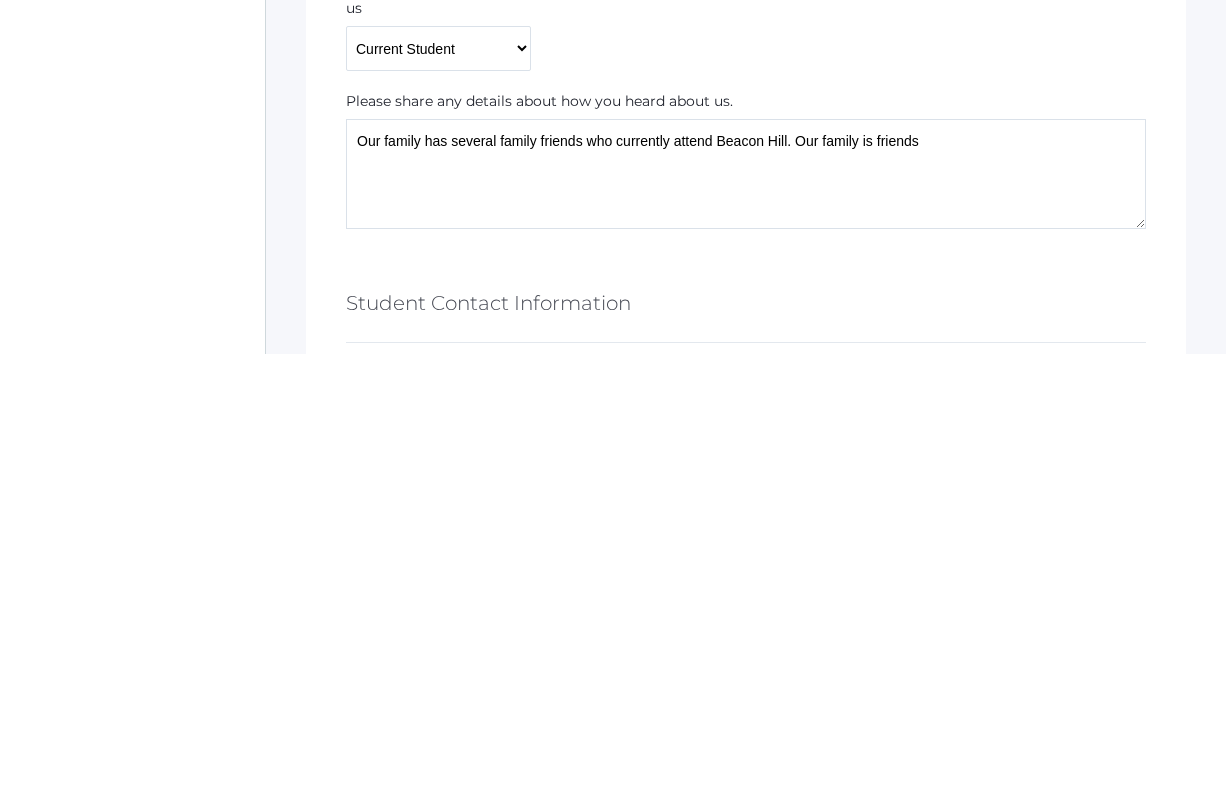 type on "Our family has several family friends who currently attend Beacon Hill. Our family is friends with the [LAST]," 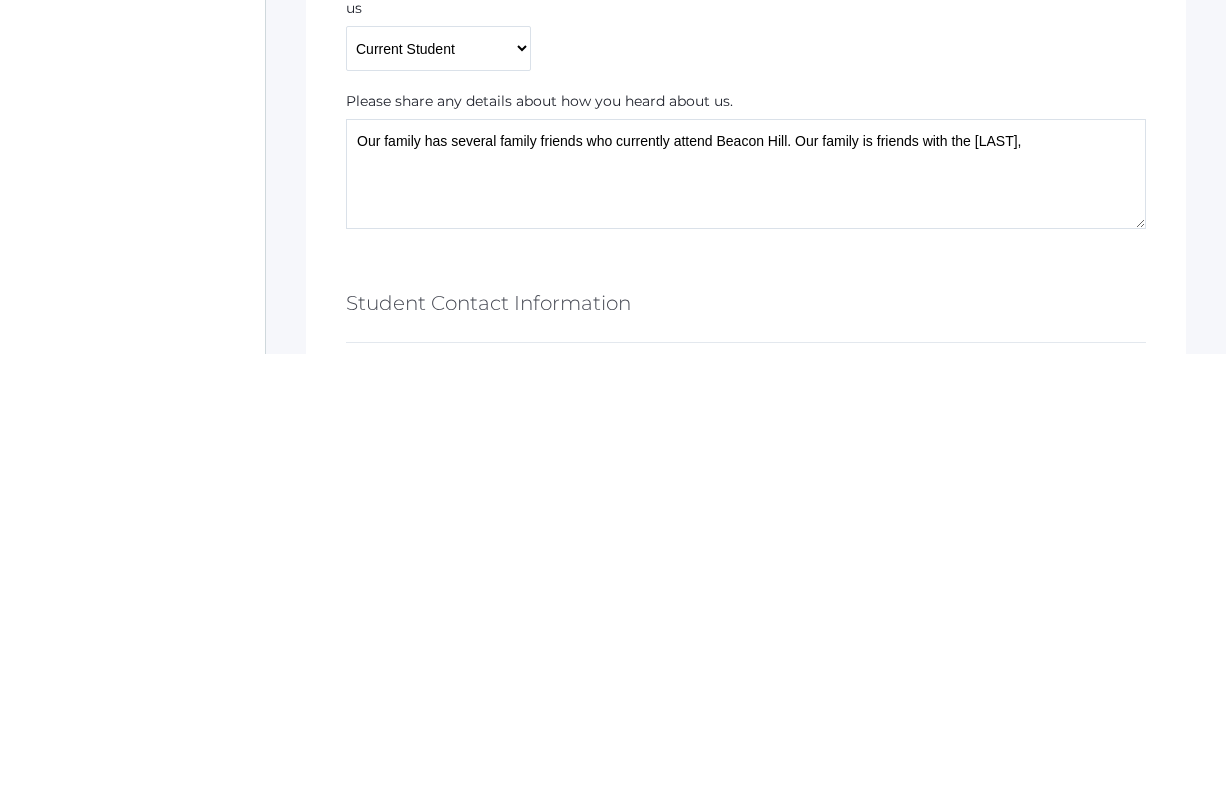 scroll, scrollTop: 963, scrollLeft: 0, axis: vertical 